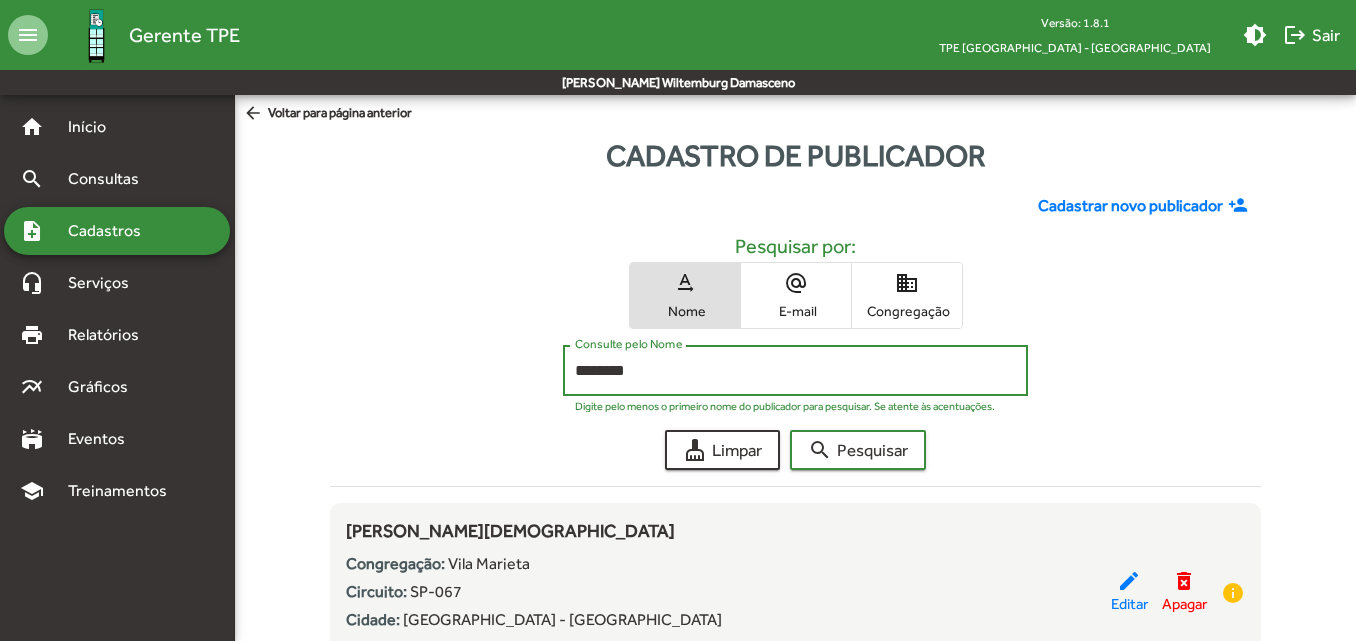scroll, scrollTop: 105, scrollLeft: 0, axis: vertical 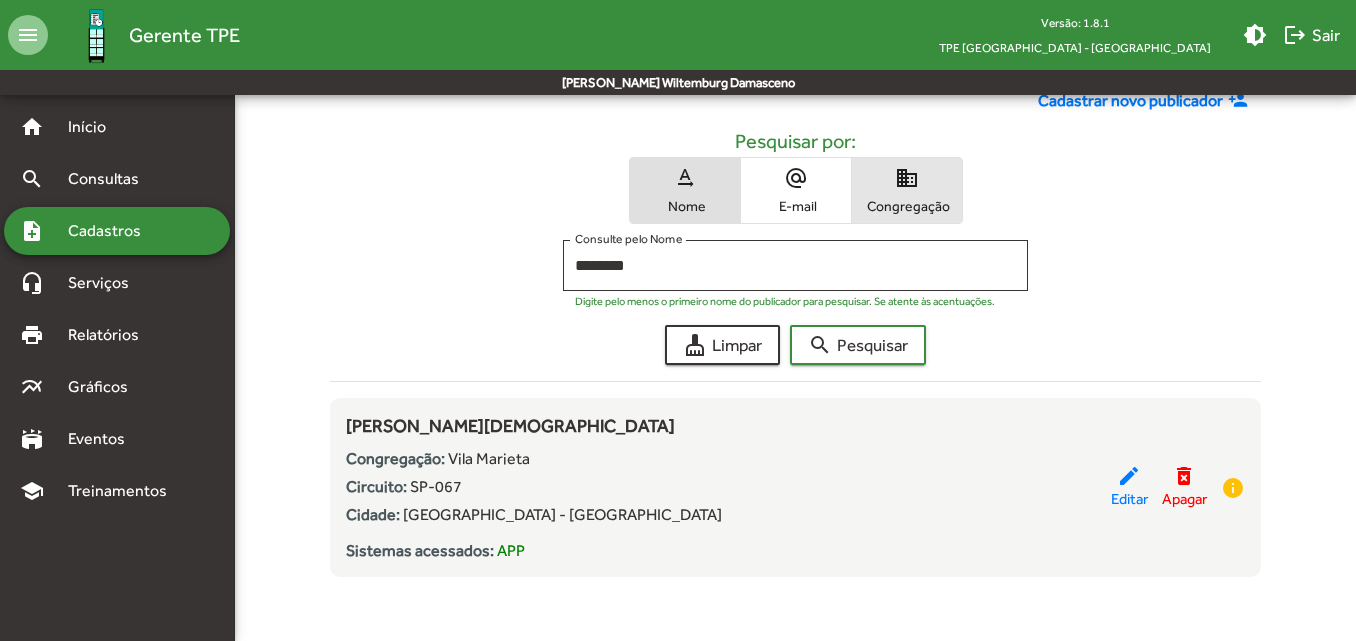 click on "domain Congregação" at bounding box center (907, 190) 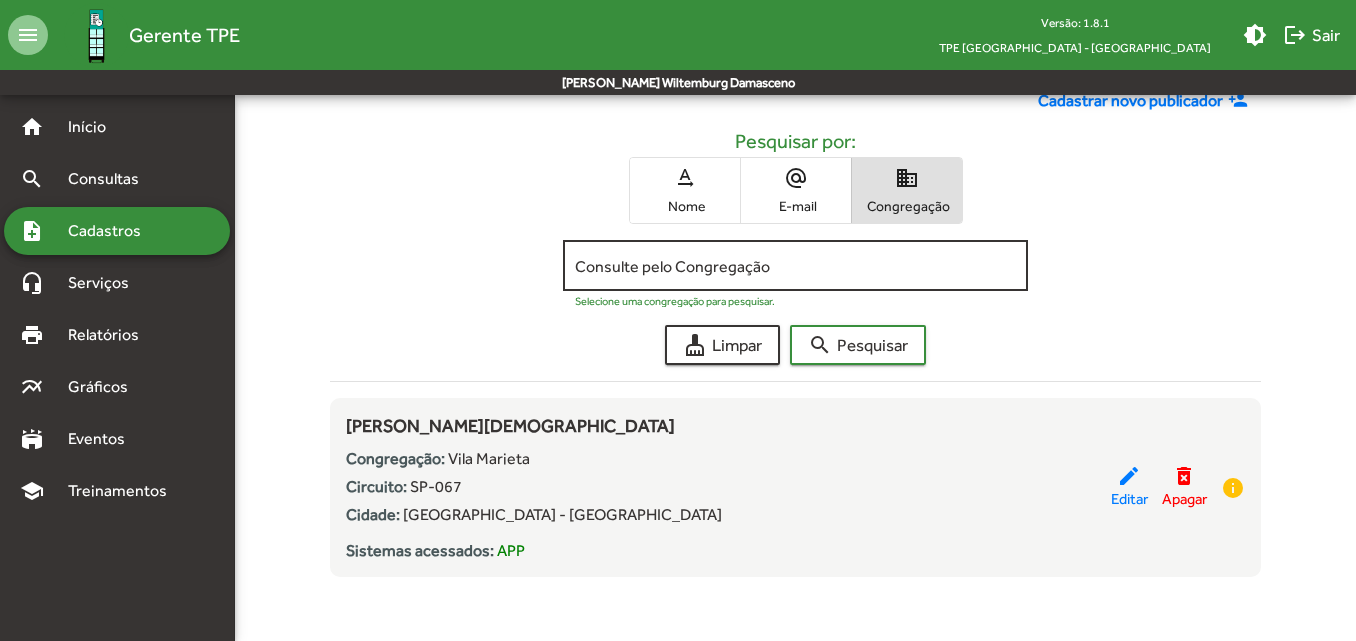 click on "Consulte pelo Congregação" at bounding box center [795, 266] 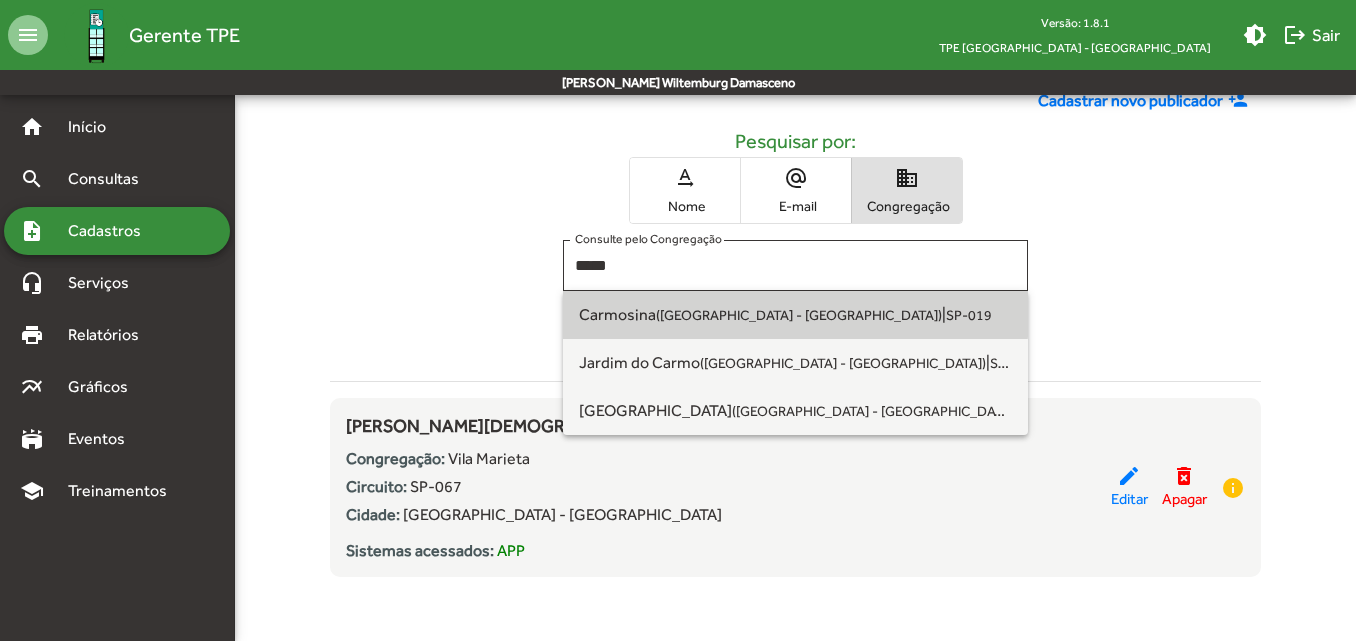 click on "Carmosina  ([GEOGRAPHIC_DATA] - [GEOGRAPHIC_DATA])  |  SP-019" at bounding box center [795, 315] 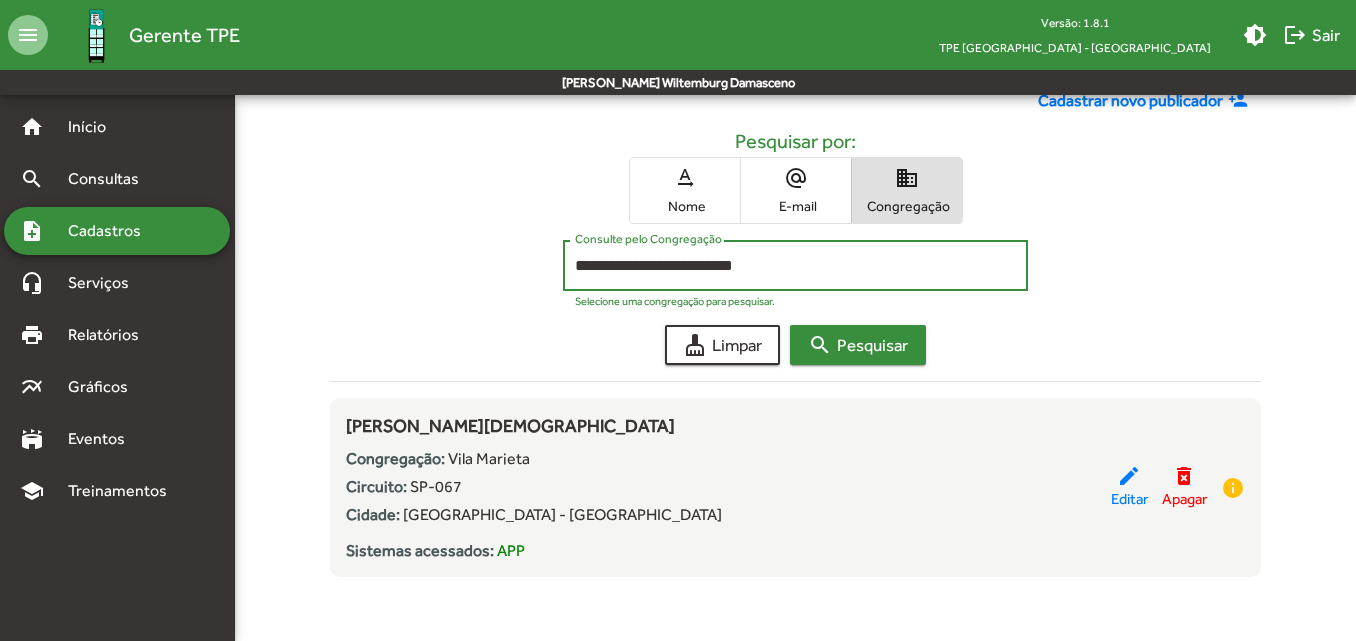 click on "search" 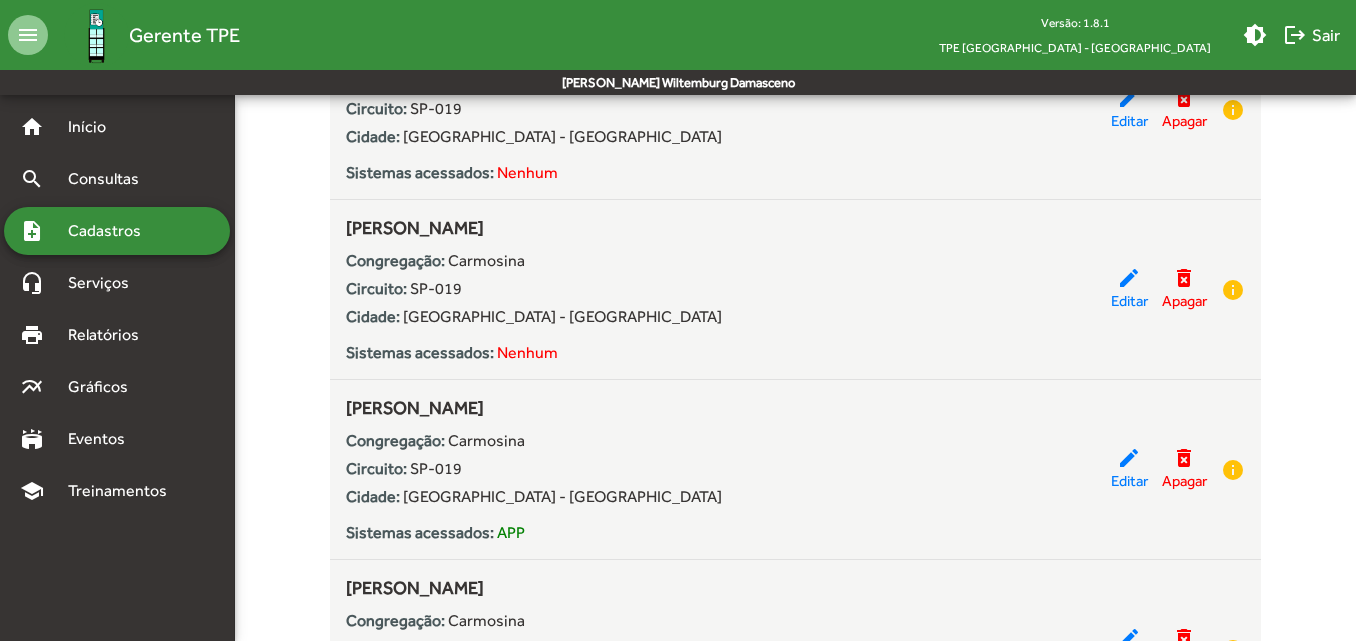 scroll, scrollTop: 4100, scrollLeft: 0, axis: vertical 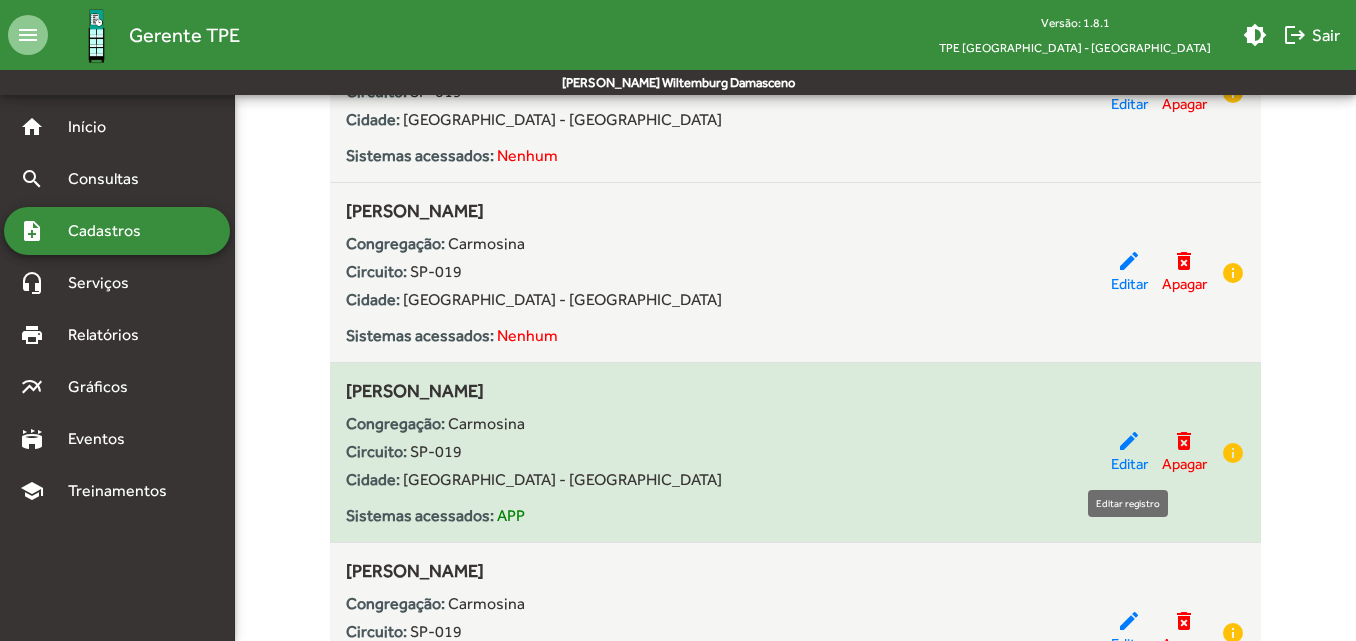 click on "Editar" 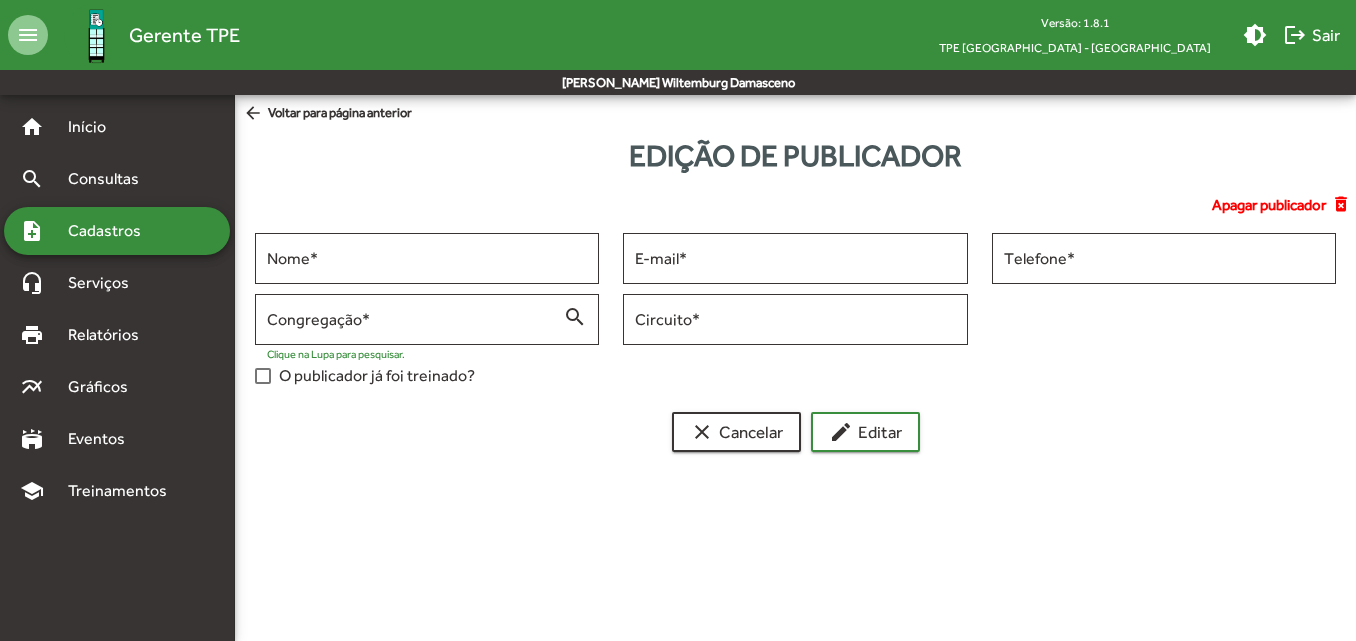 scroll, scrollTop: 0, scrollLeft: 0, axis: both 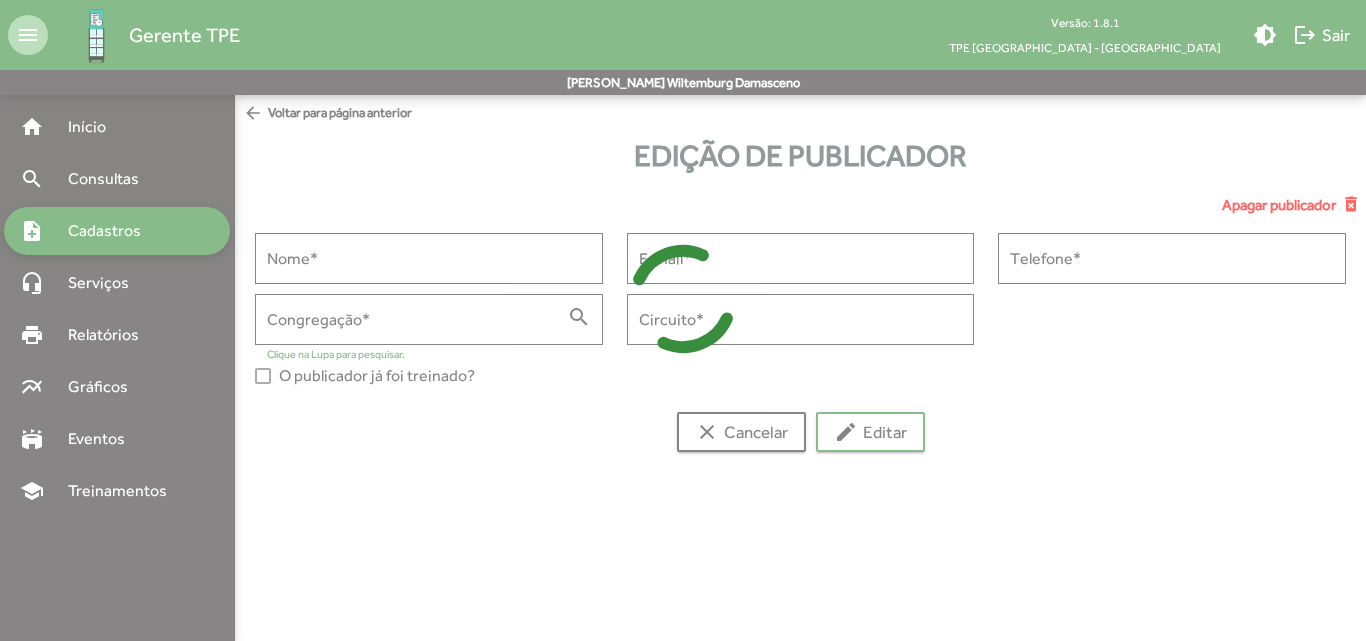 type on "**********" 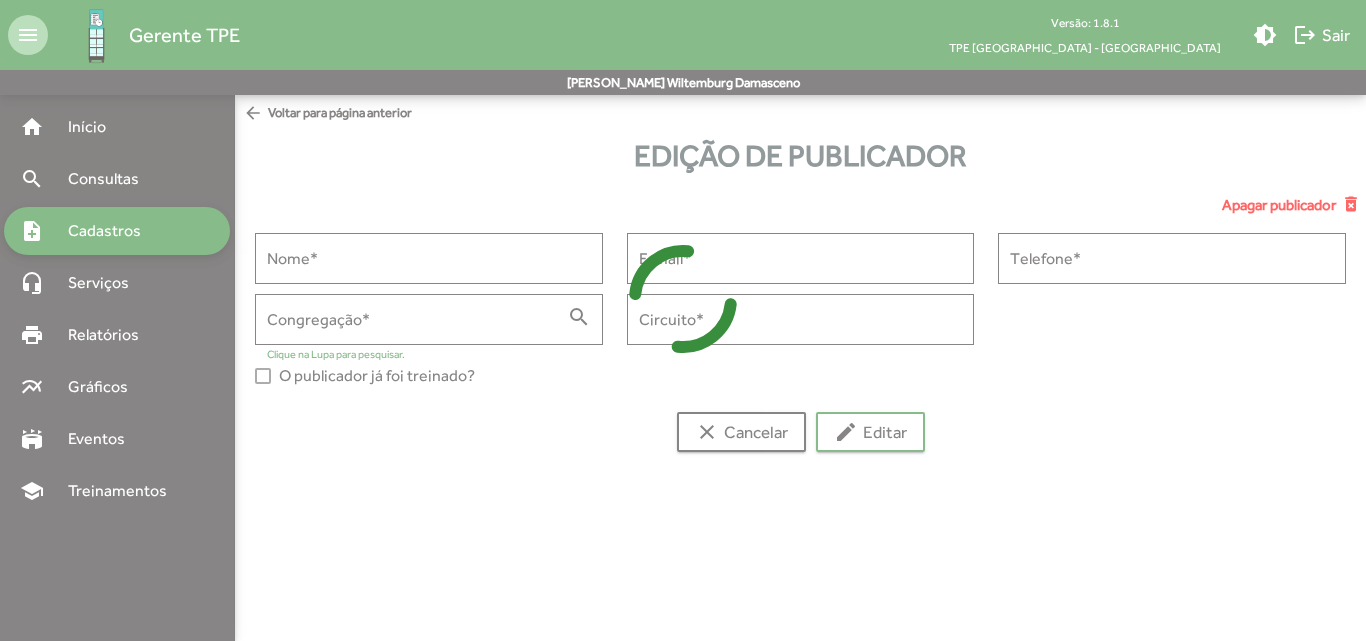 type on "**********" 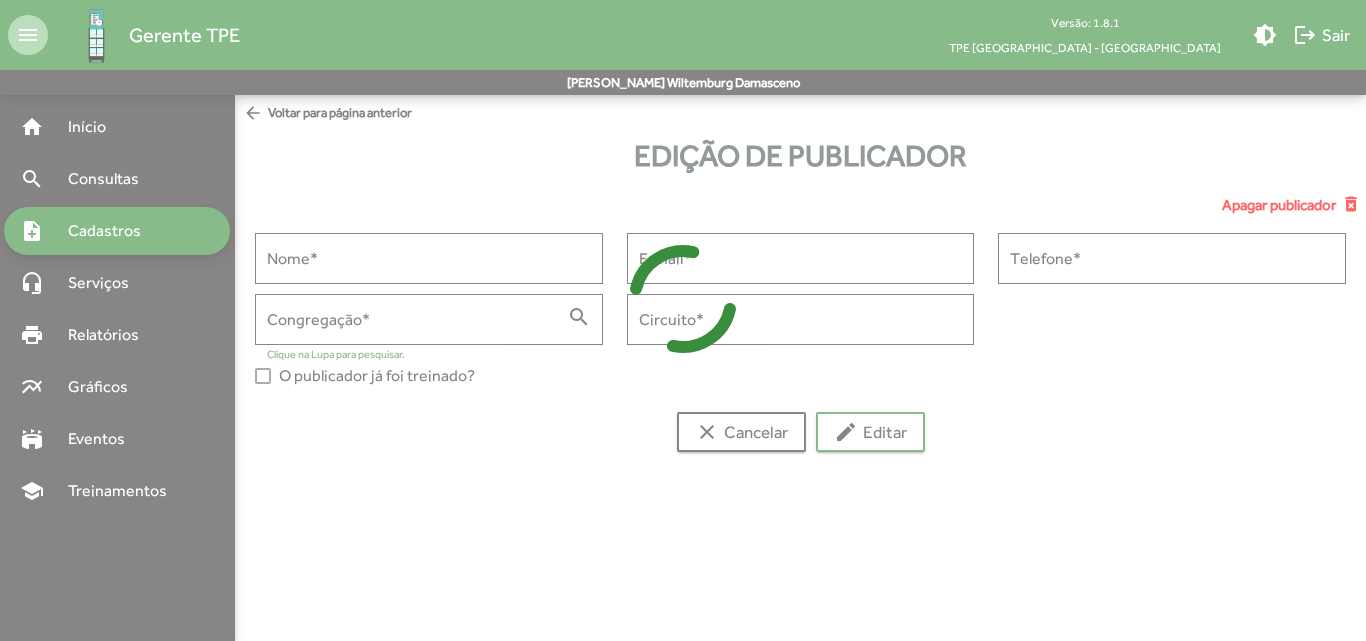 type on "**********" 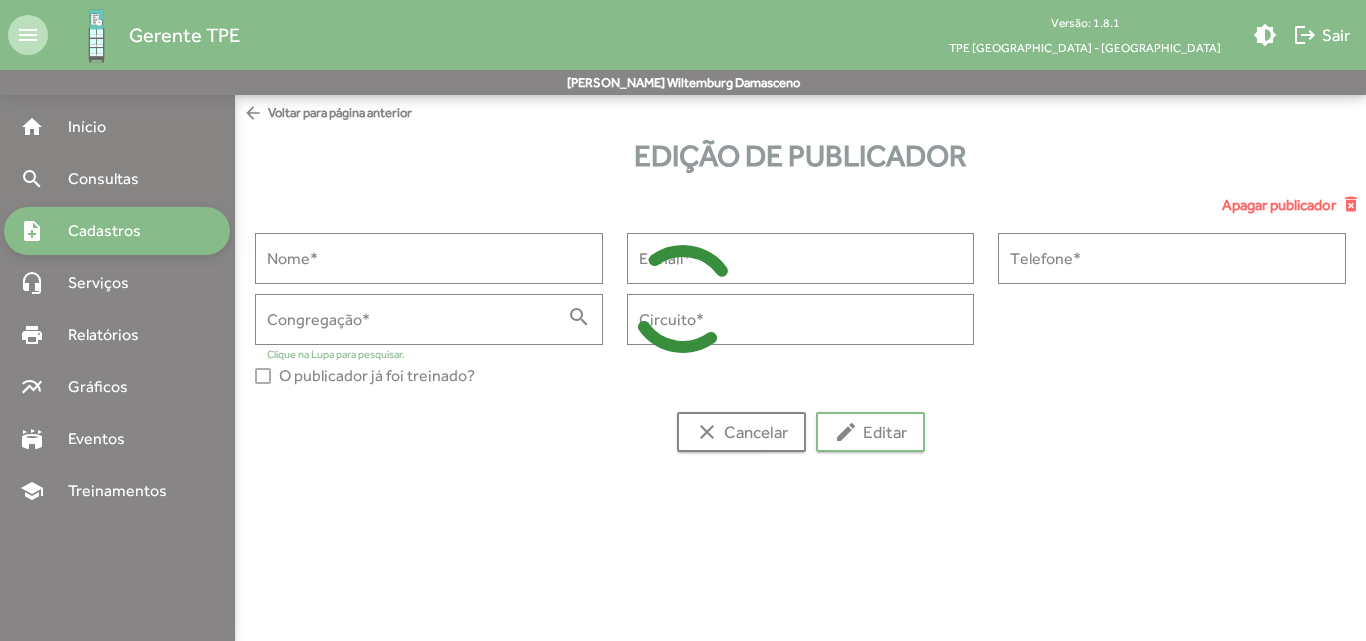 type on "*********" 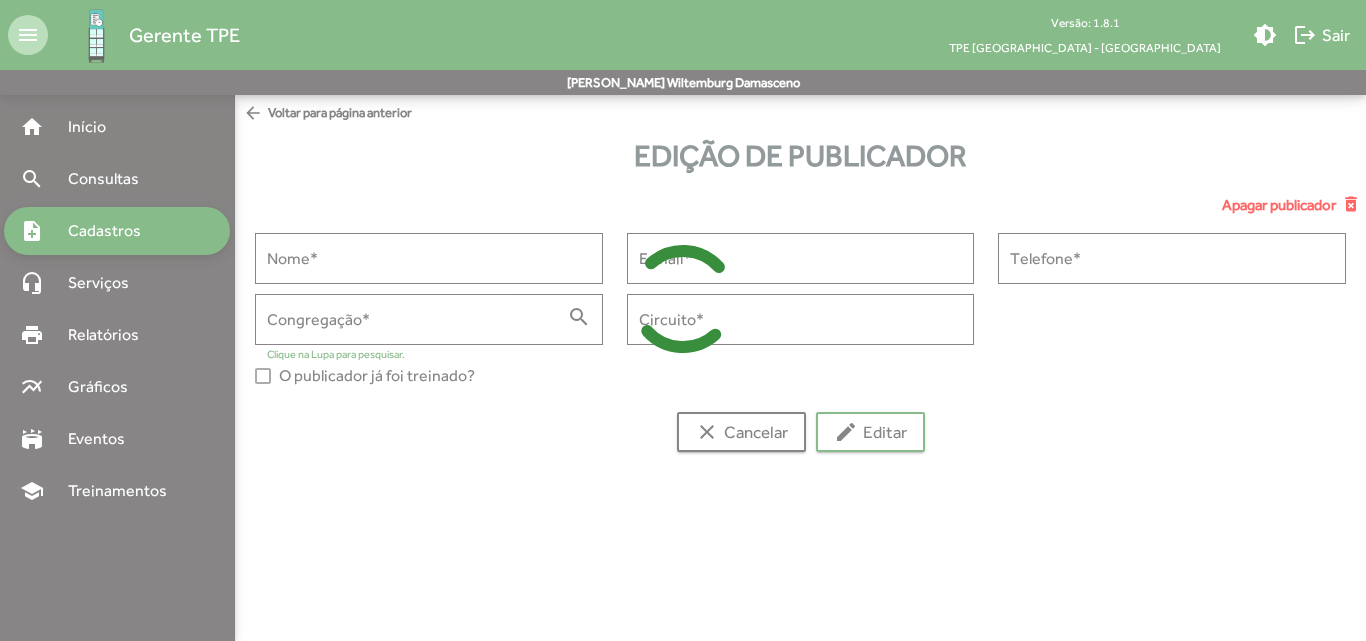 type on "******" 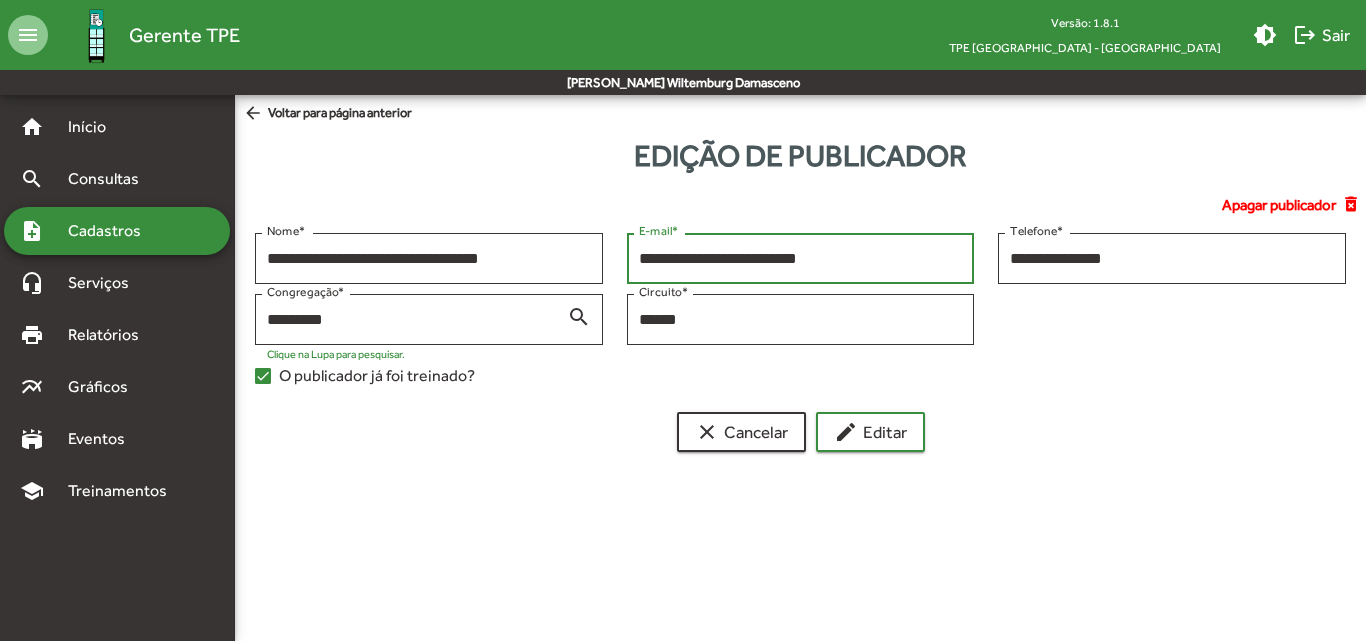 drag, startPoint x: 855, startPoint y: 259, endPoint x: 605, endPoint y: 279, distance: 250.79872 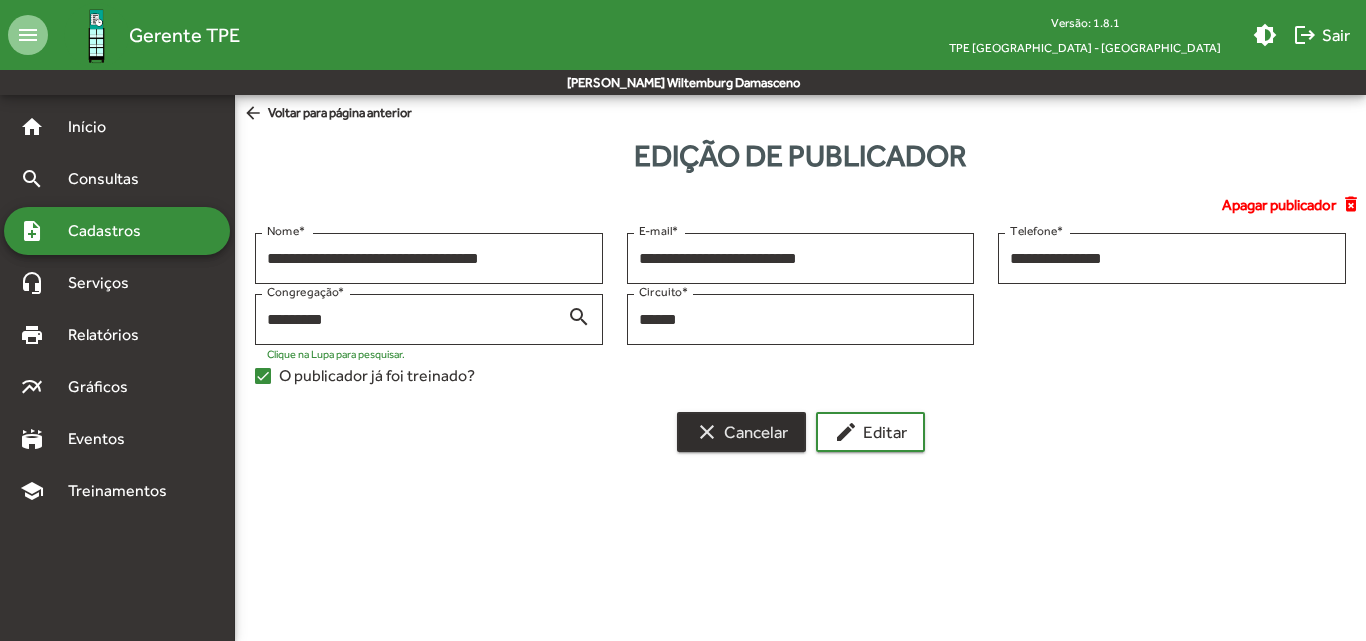 click on "clear  Cancelar" at bounding box center (741, 432) 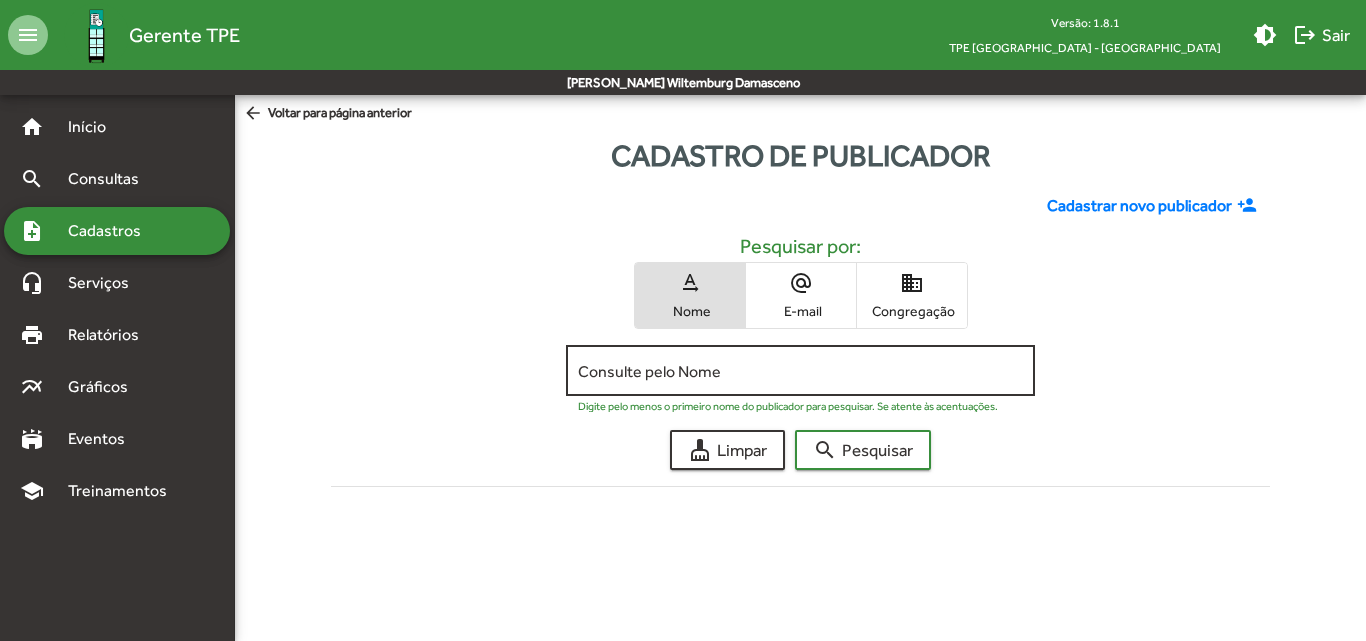 click on "Consulte pelo Nome" at bounding box center [800, 371] 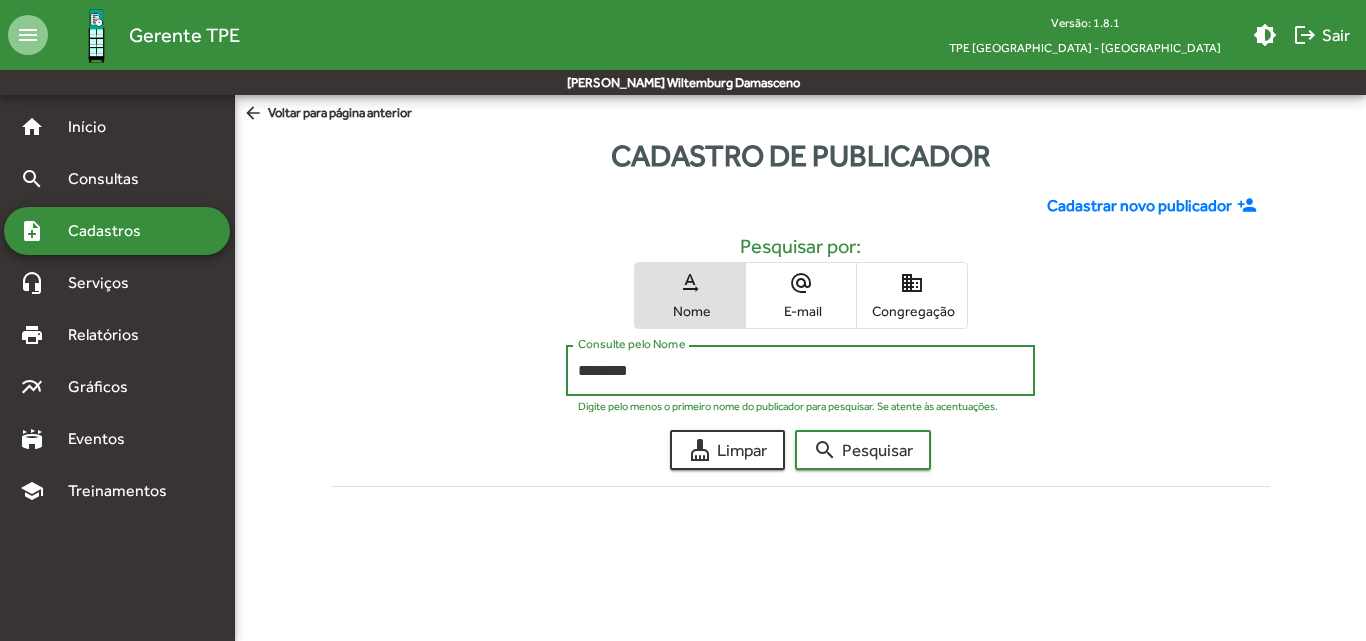 type on "********" 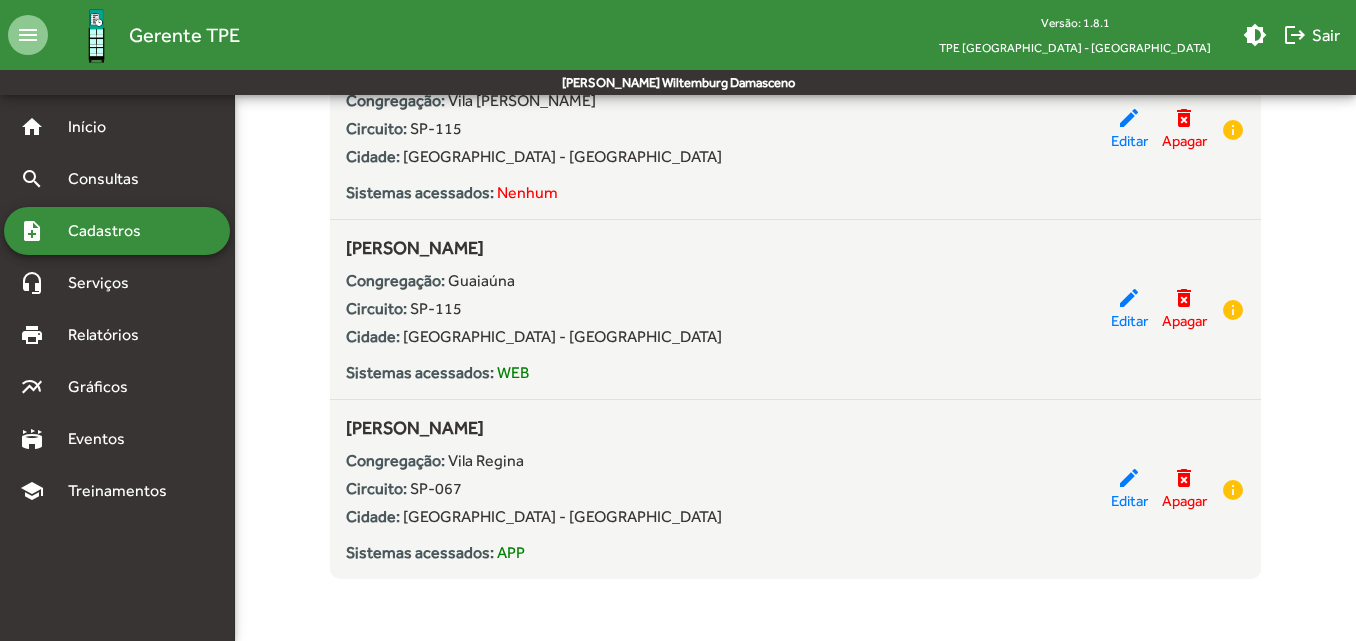 scroll, scrollTop: 825, scrollLeft: 0, axis: vertical 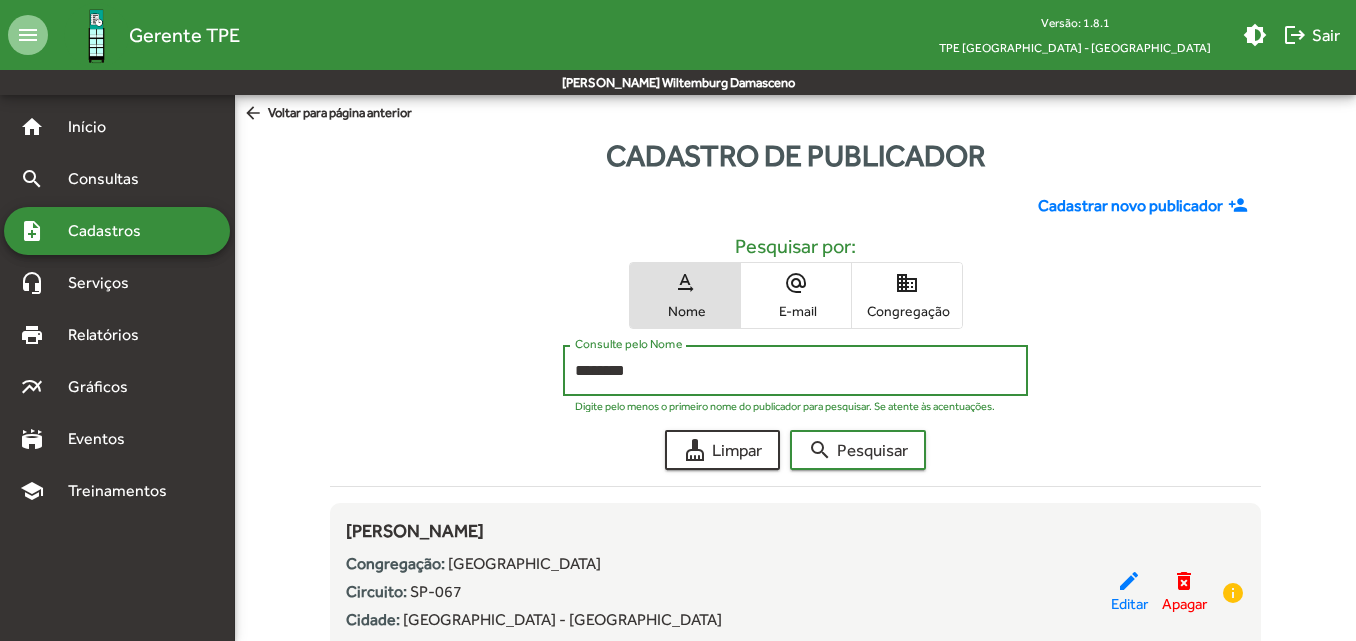 click on "domain Congregação" at bounding box center (907, 295) 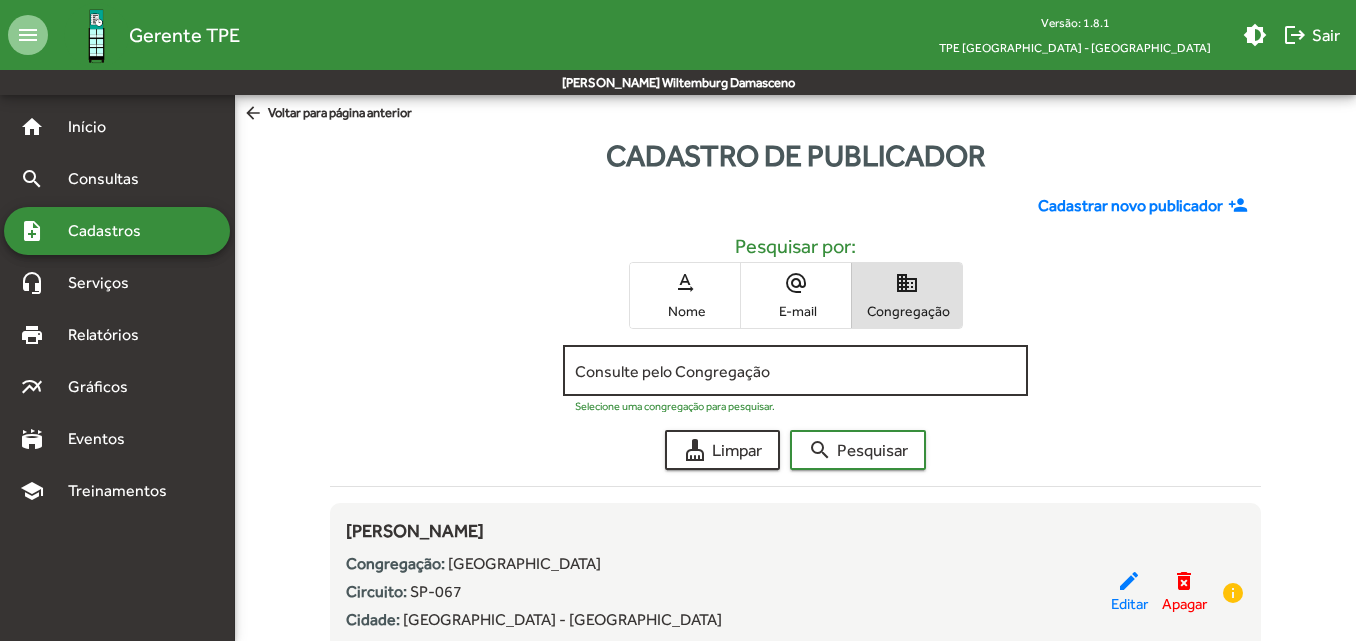 click on "Consulte pelo Congregação" at bounding box center [795, 371] 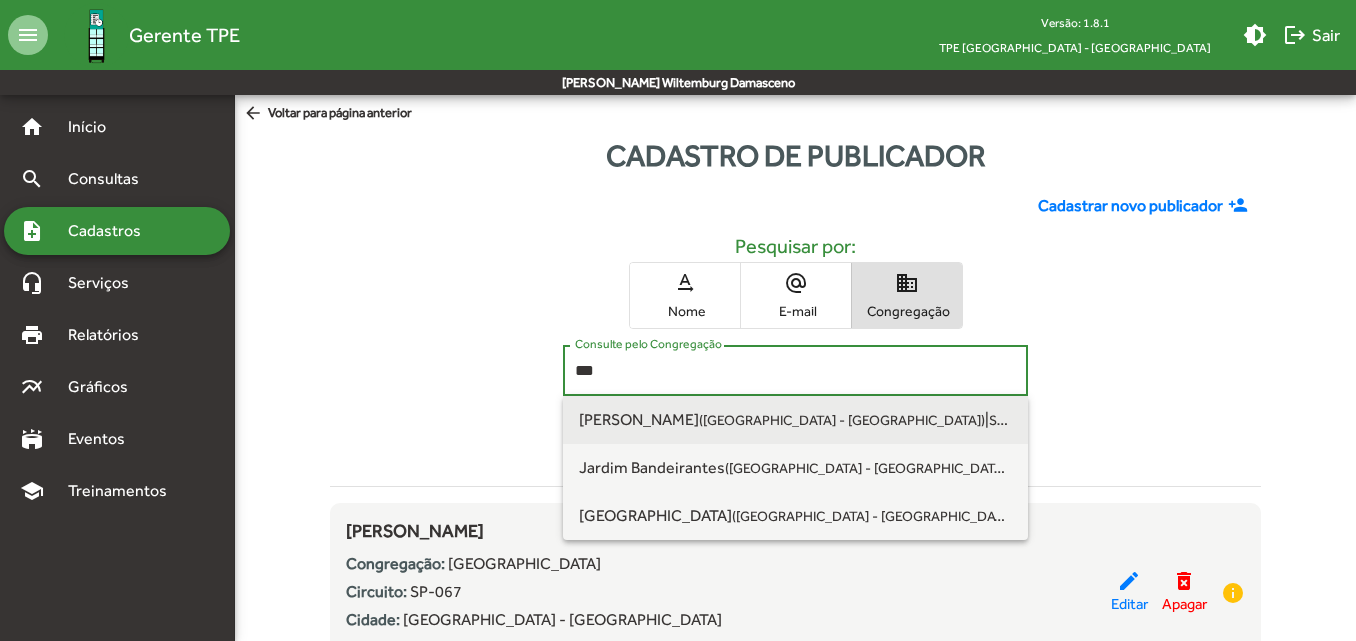 click on "SP-115" at bounding box center (1012, 419) 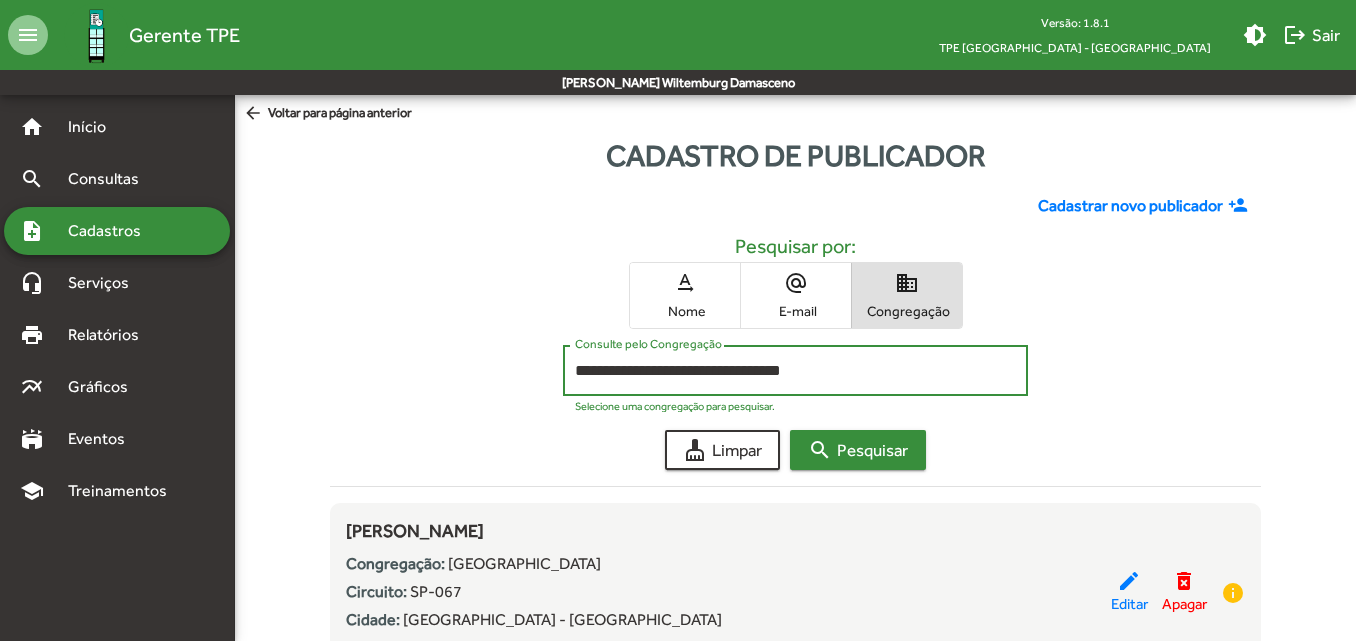 click on "search  Pesquisar" 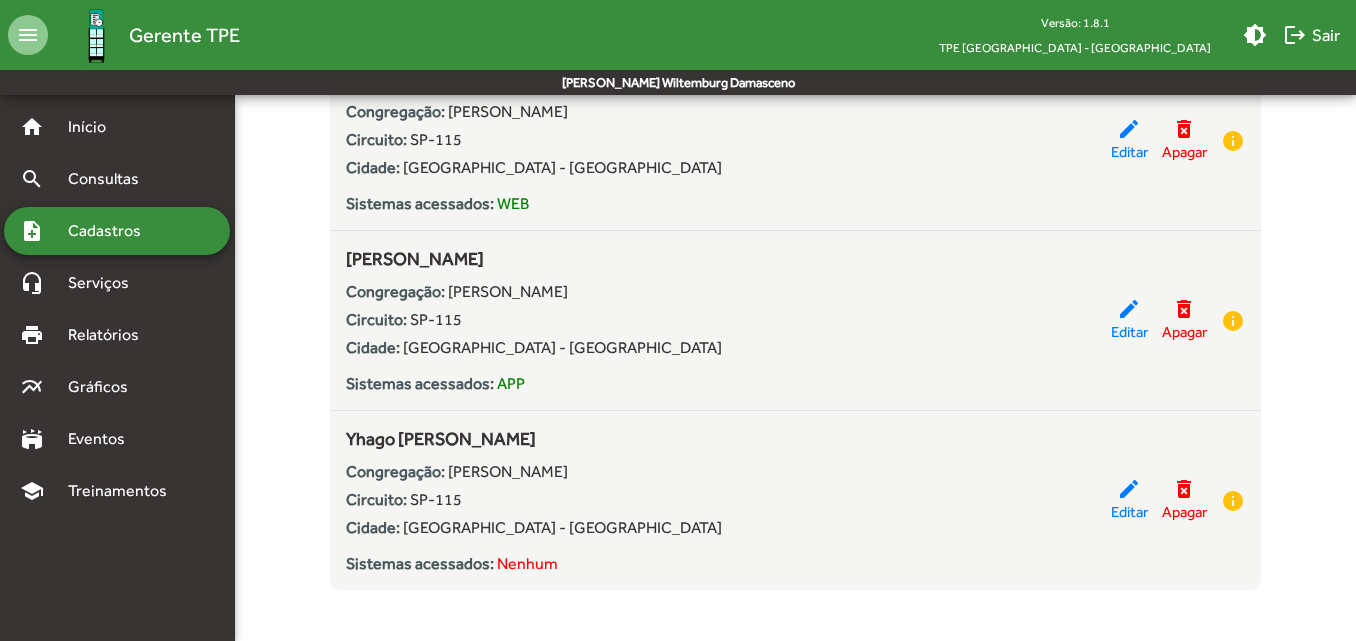 scroll, scrollTop: 3345, scrollLeft: 0, axis: vertical 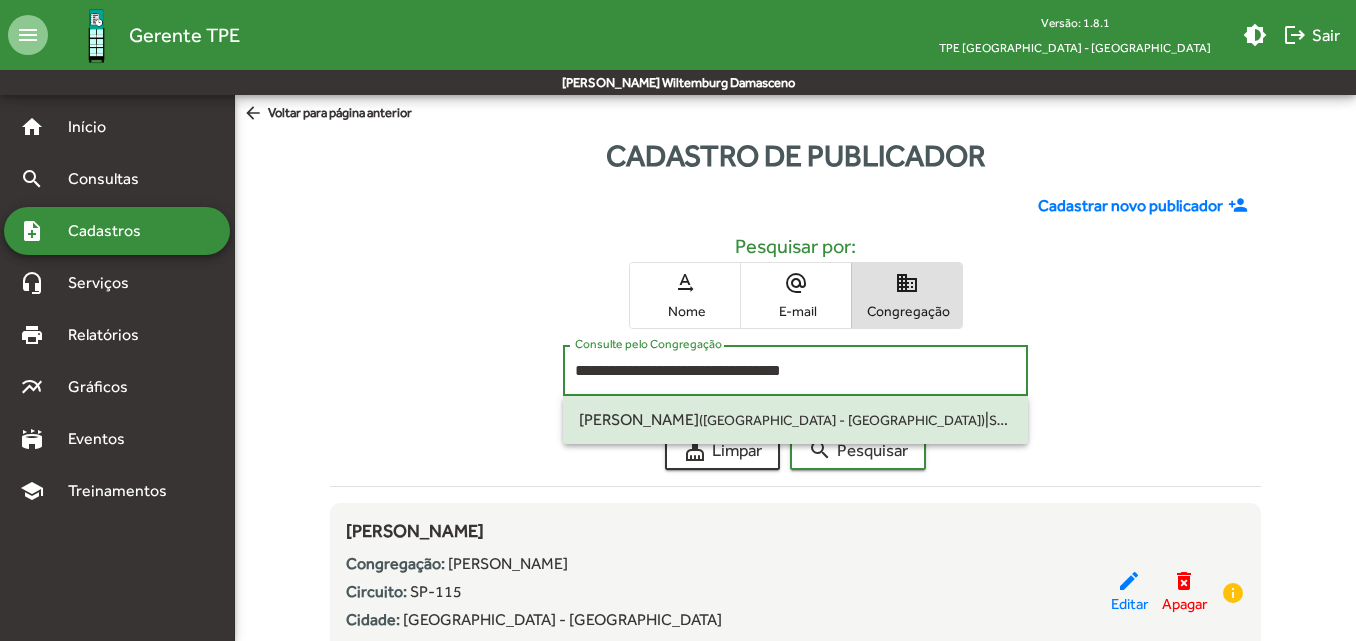 drag, startPoint x: 563, startPoint y: 369, endPoint x: 438, endPoint y: 374, distance: 125.09996 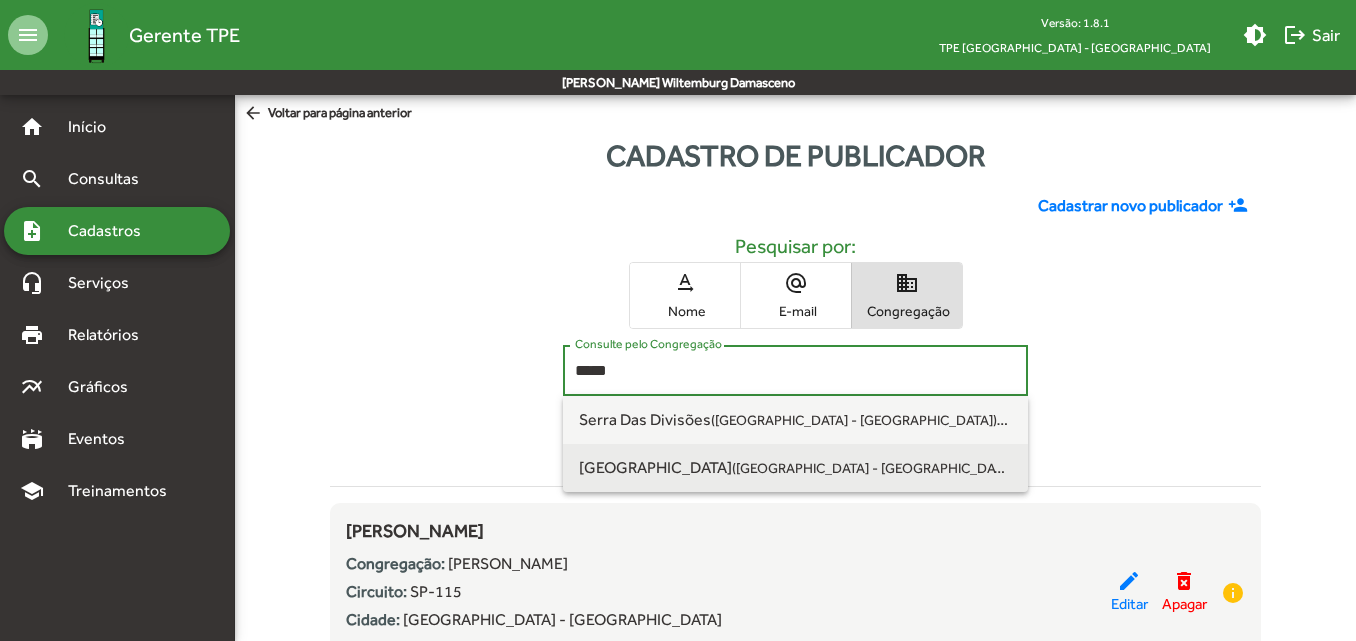 click on "[GEOGRAPHIC_DATA]  ([GEOGRAPHIC_DATA] - [GEOGRAPHIC_DATA])  |  SP-019" at bounding box center (795, 468) 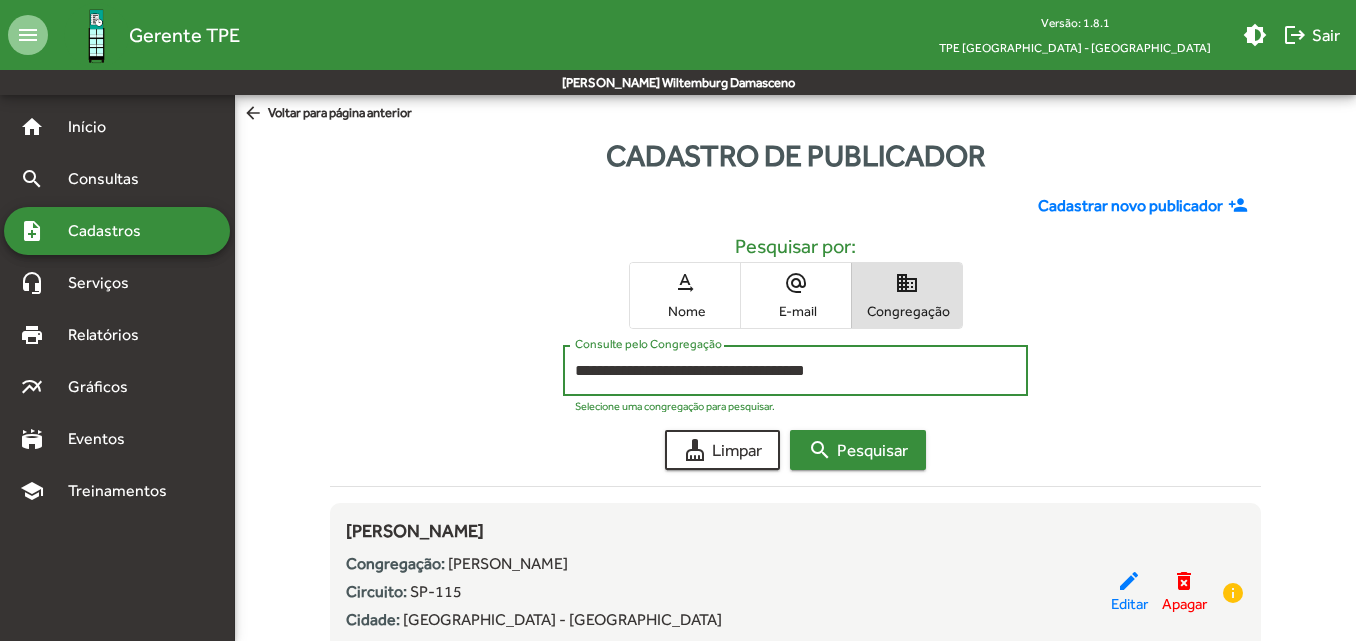 click on "search" 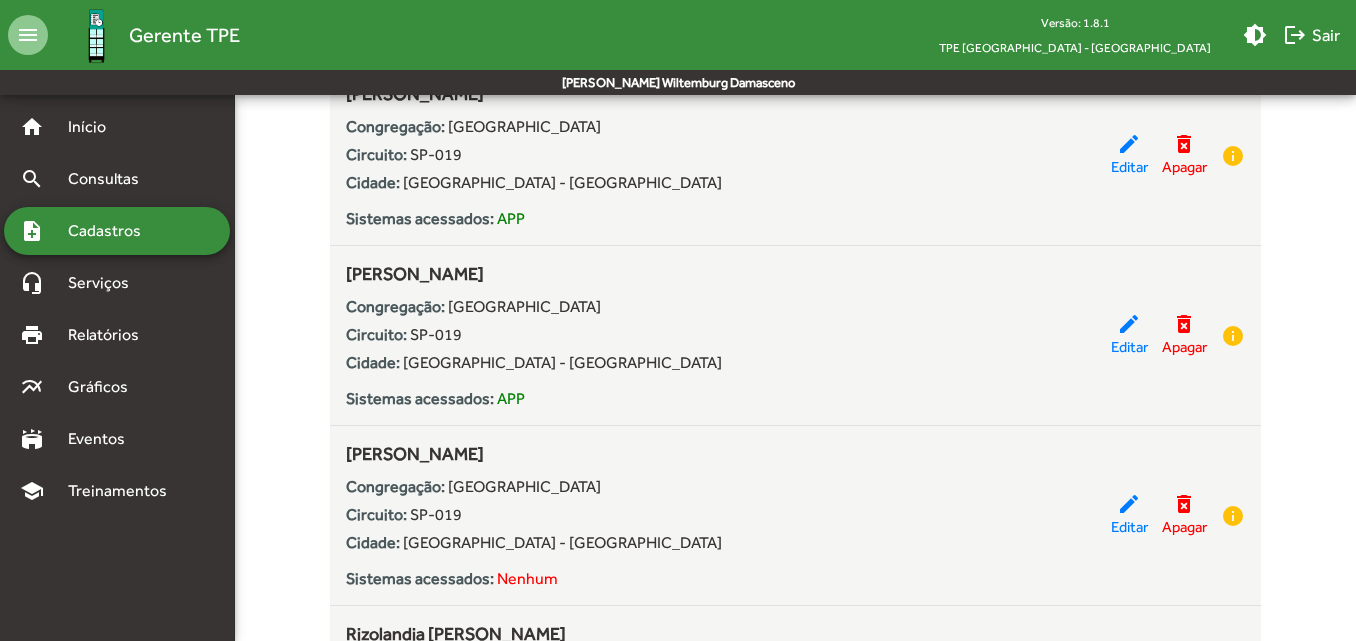 scroll, scrollTop: 7100, scrollLeft: 0, axis: vertical 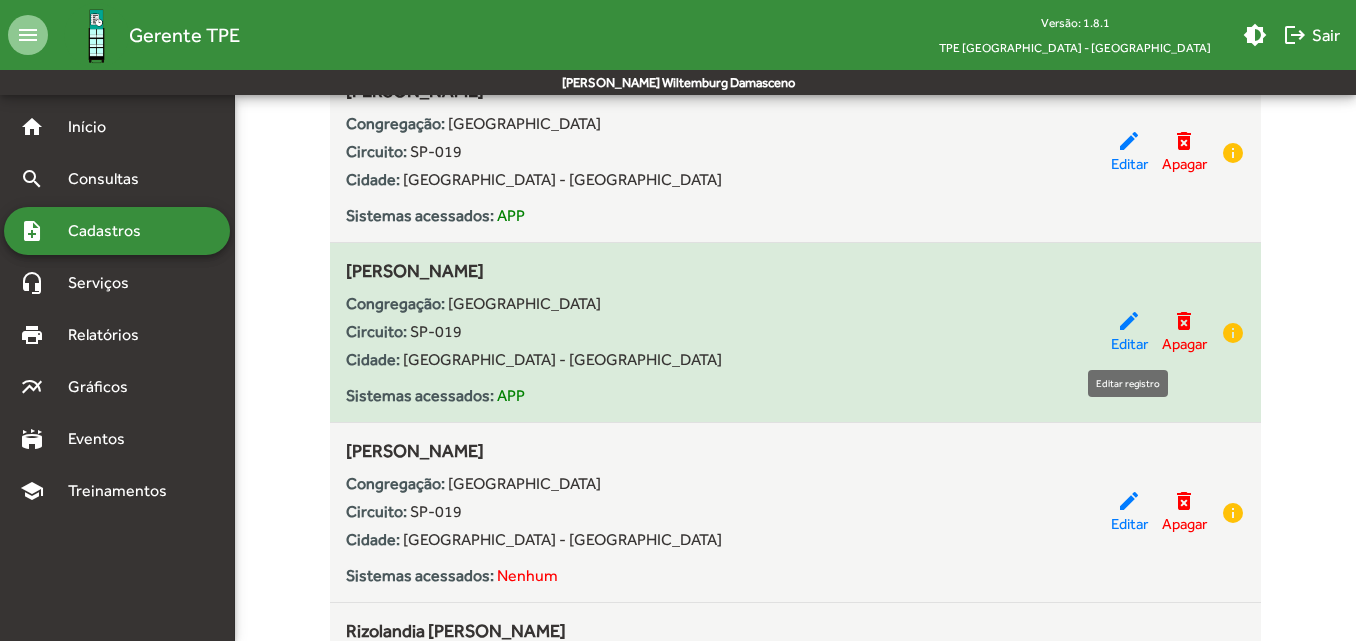 click on "edit" 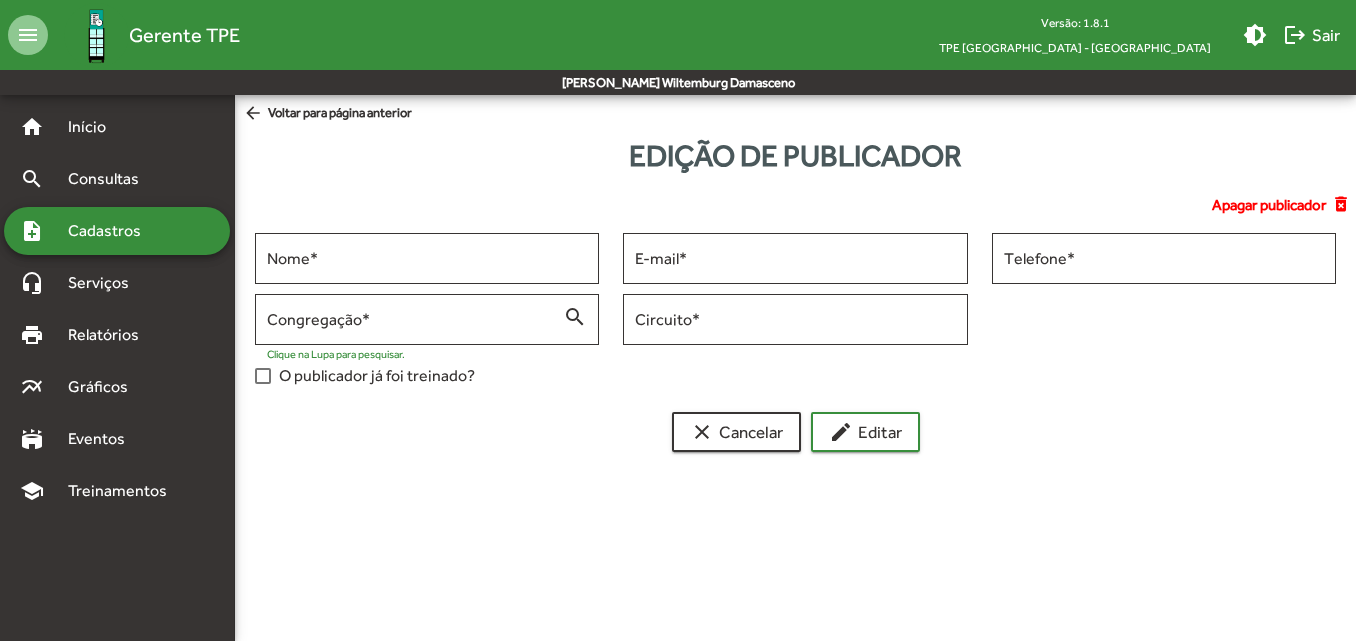 scroll, scrollTop: 0, scrollLeft: 0, axis: both 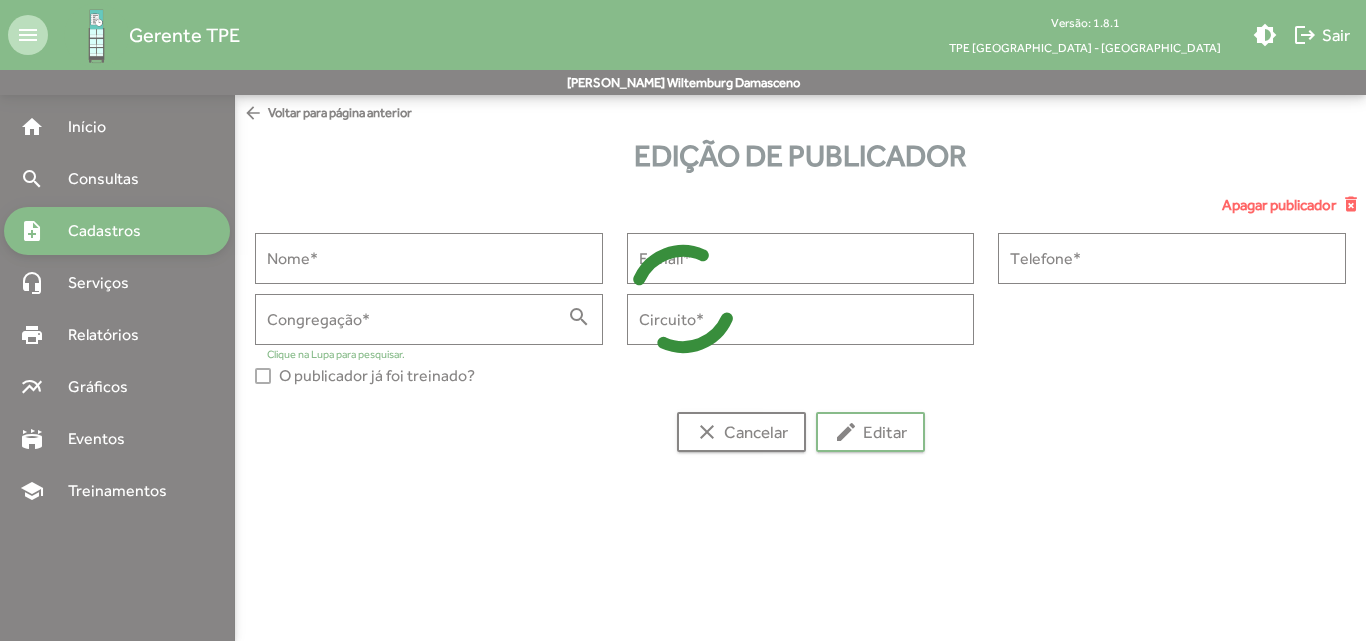 type on "**********" 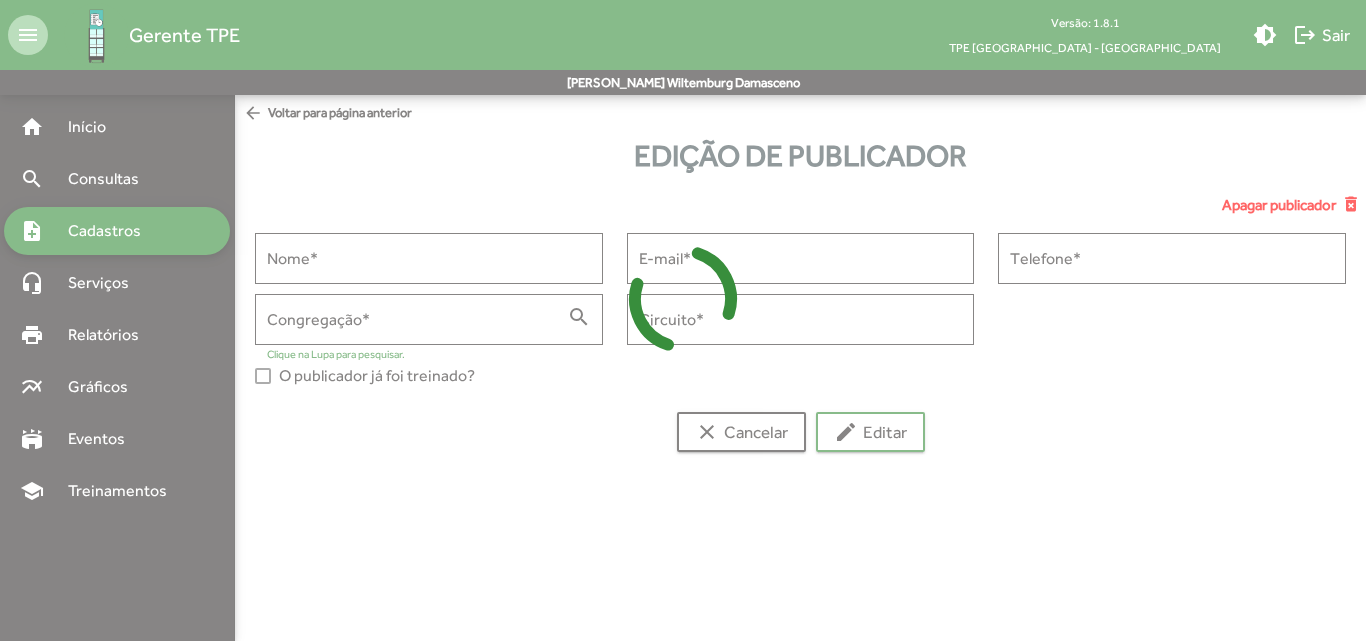 type on "**********" 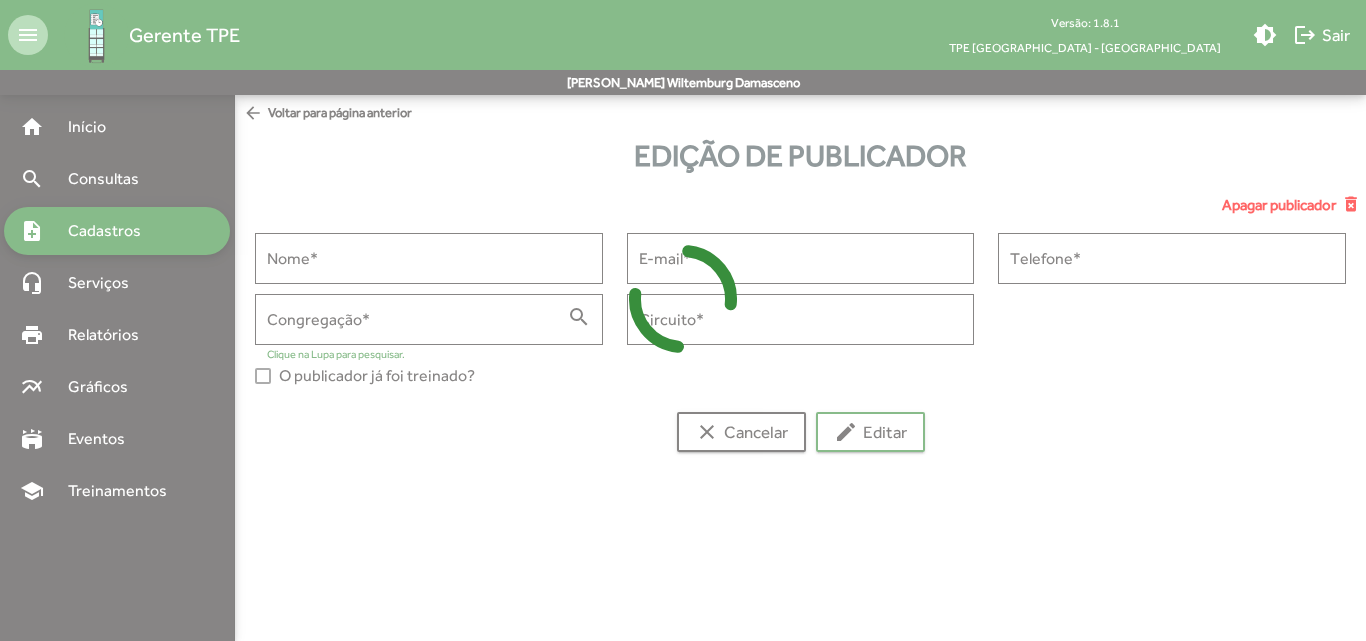 type on "**********" 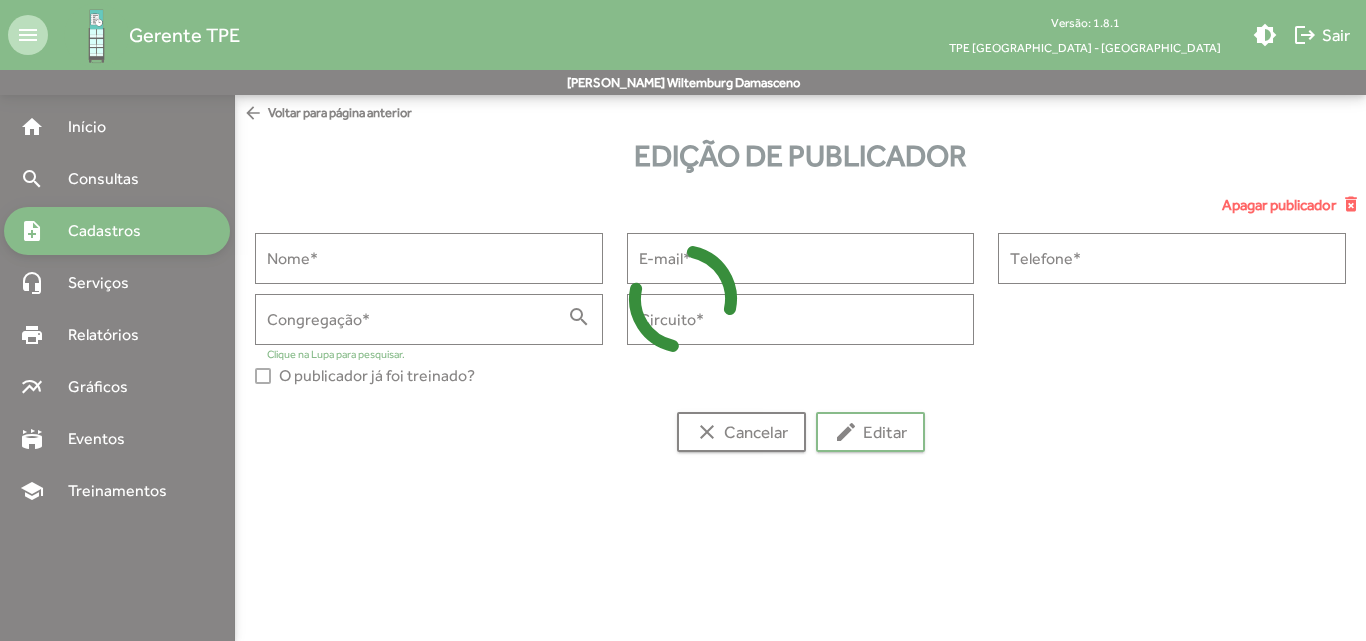 type on "**********" 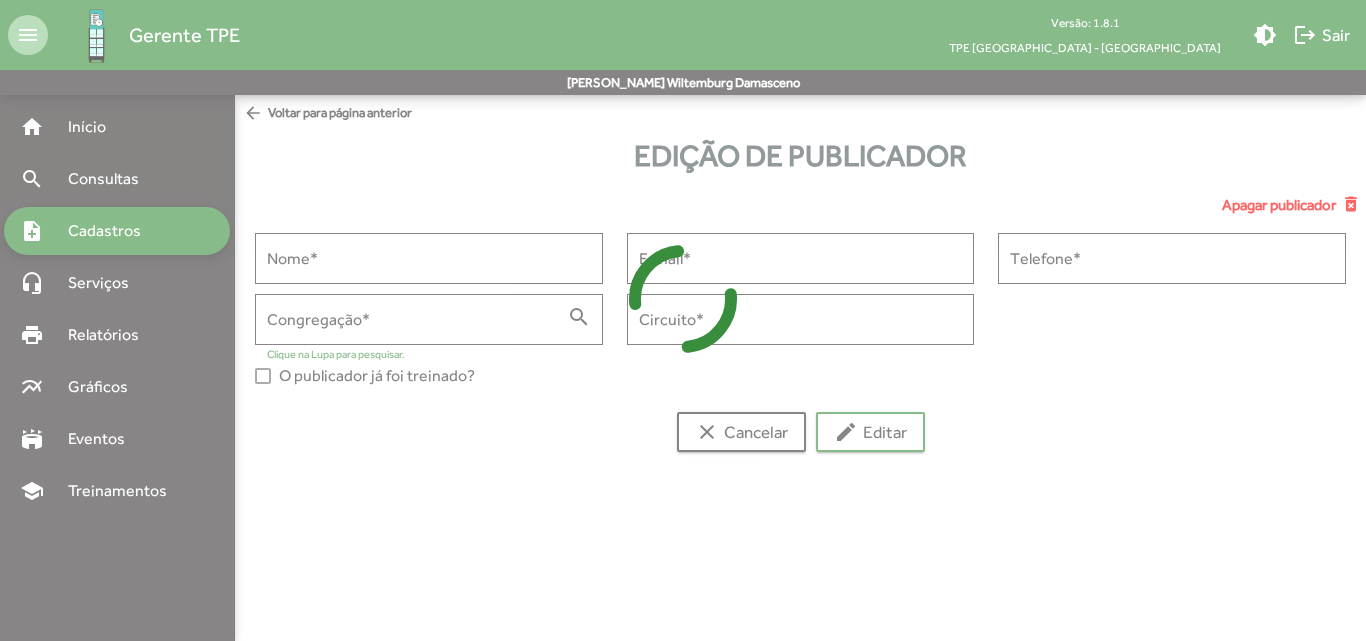 type on "******" 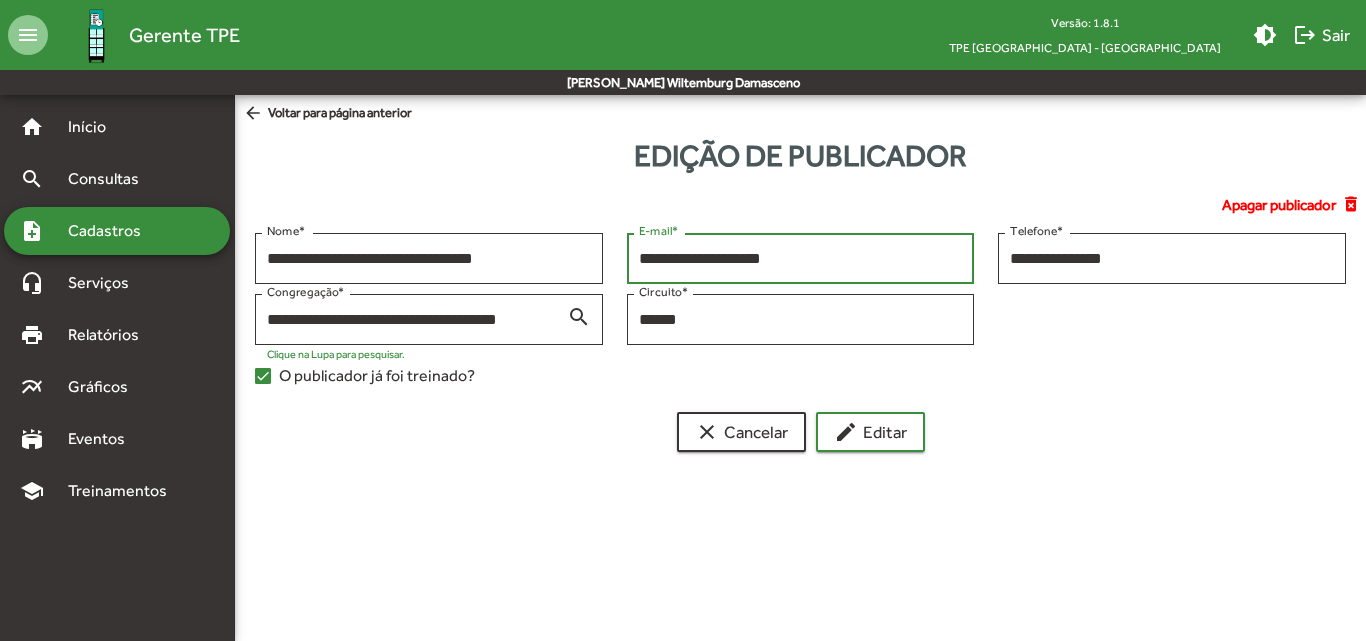 drag, startPoint x: 875, startPoint y: 262, endPoint x: 626, endPoint y: 264, distance: 249.00803 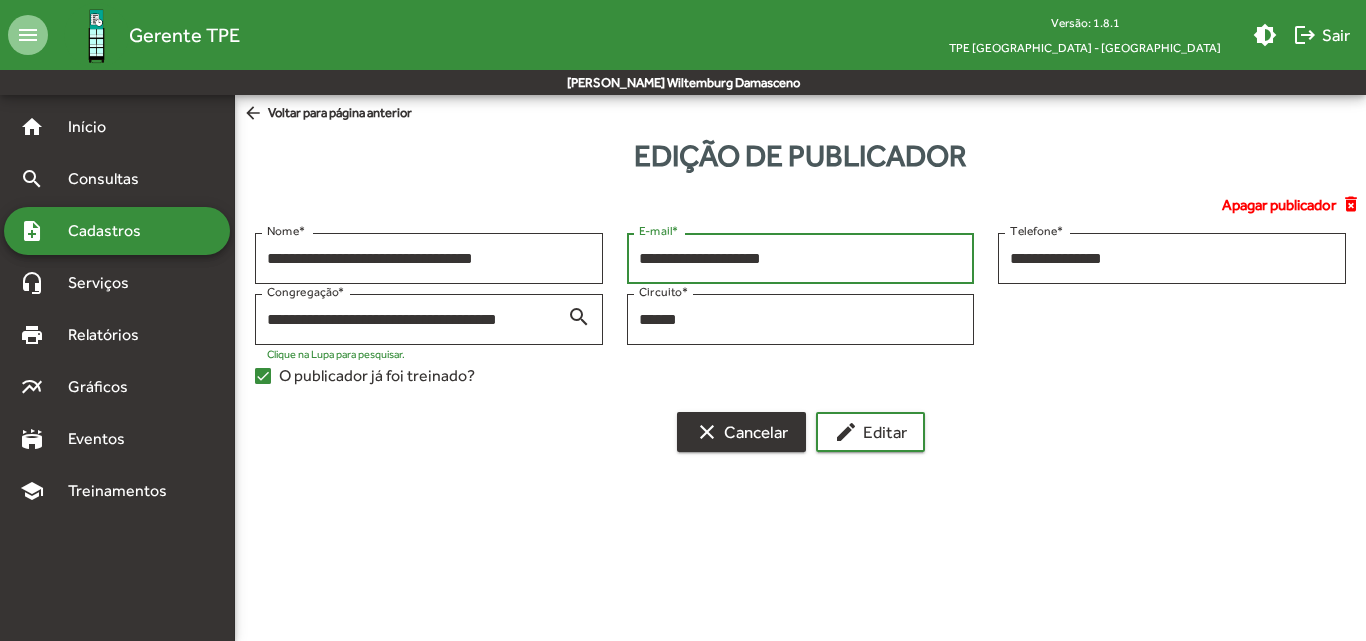 click on "clear" at bounding box center (707, 432) 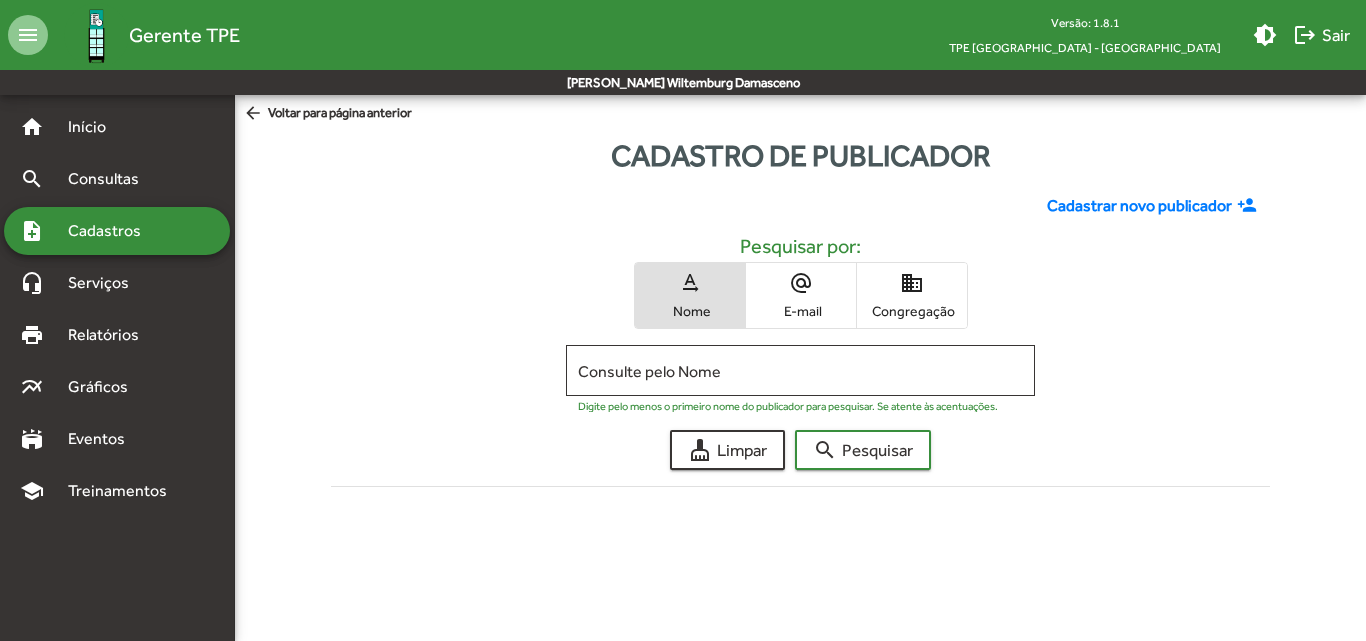 click on "domain Congregação" at bounding box center [912, 295] 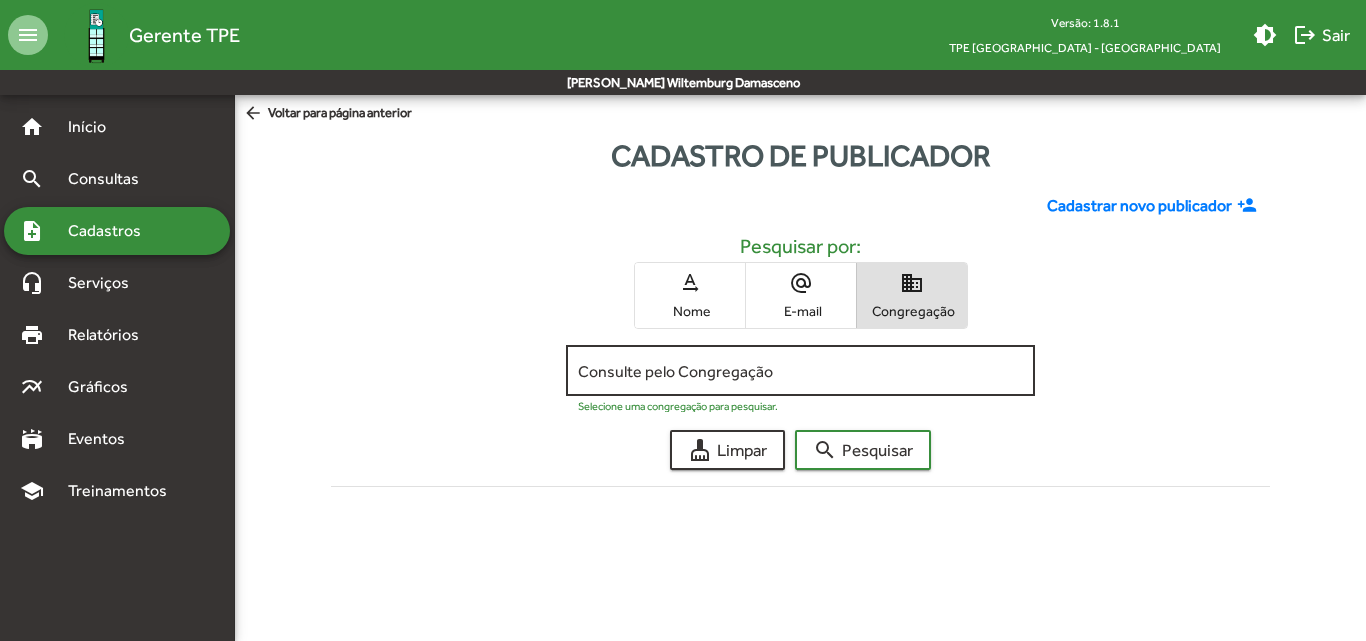 click on "Consulte pelo Congregação" at bounding box center (800, 371) 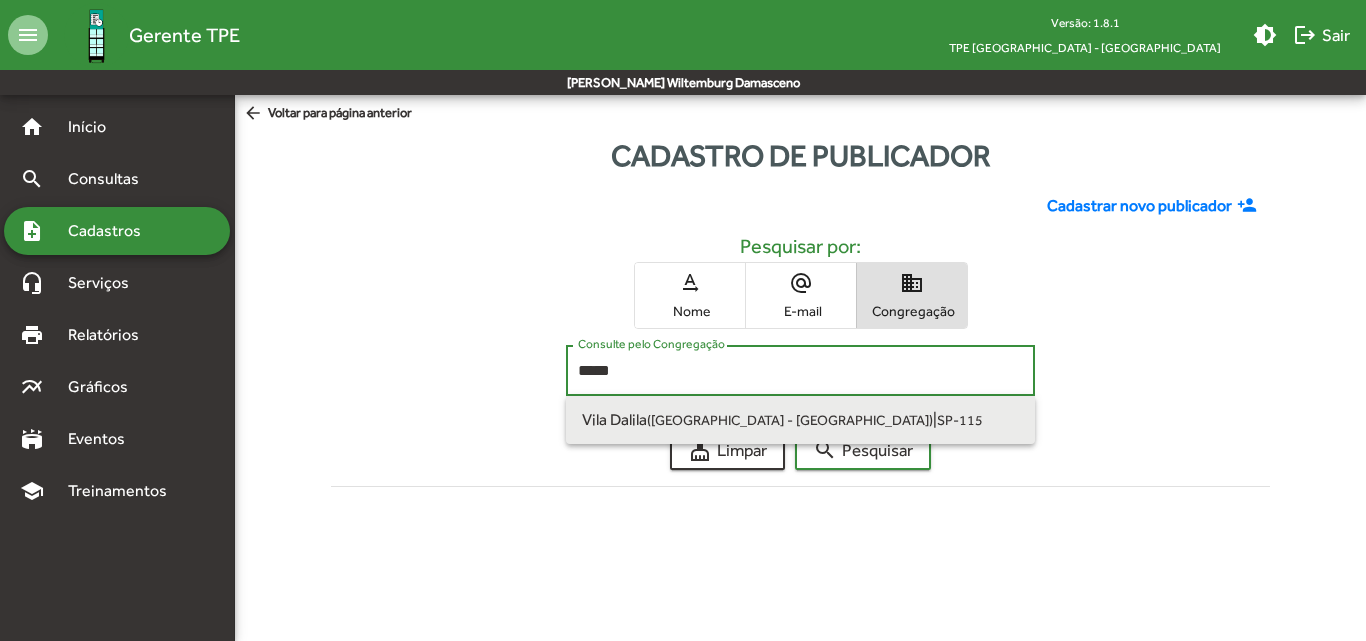 click on "SP-115" at bounding box center [960, 420] 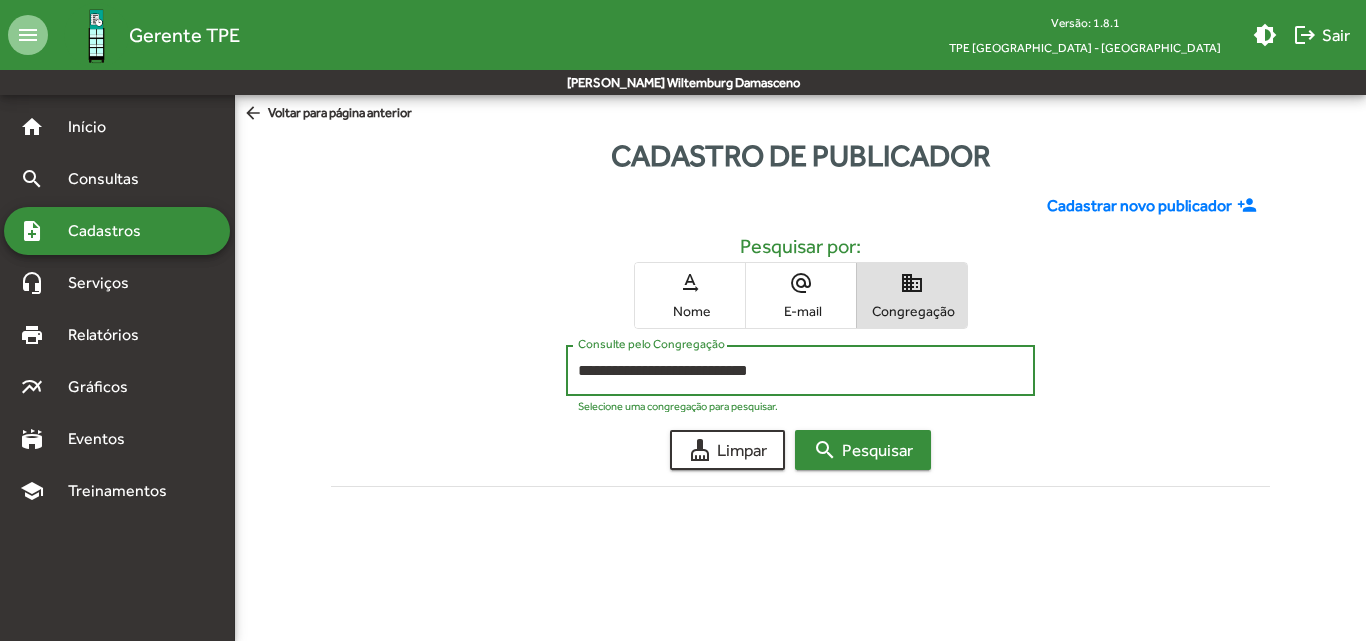 click on "search" 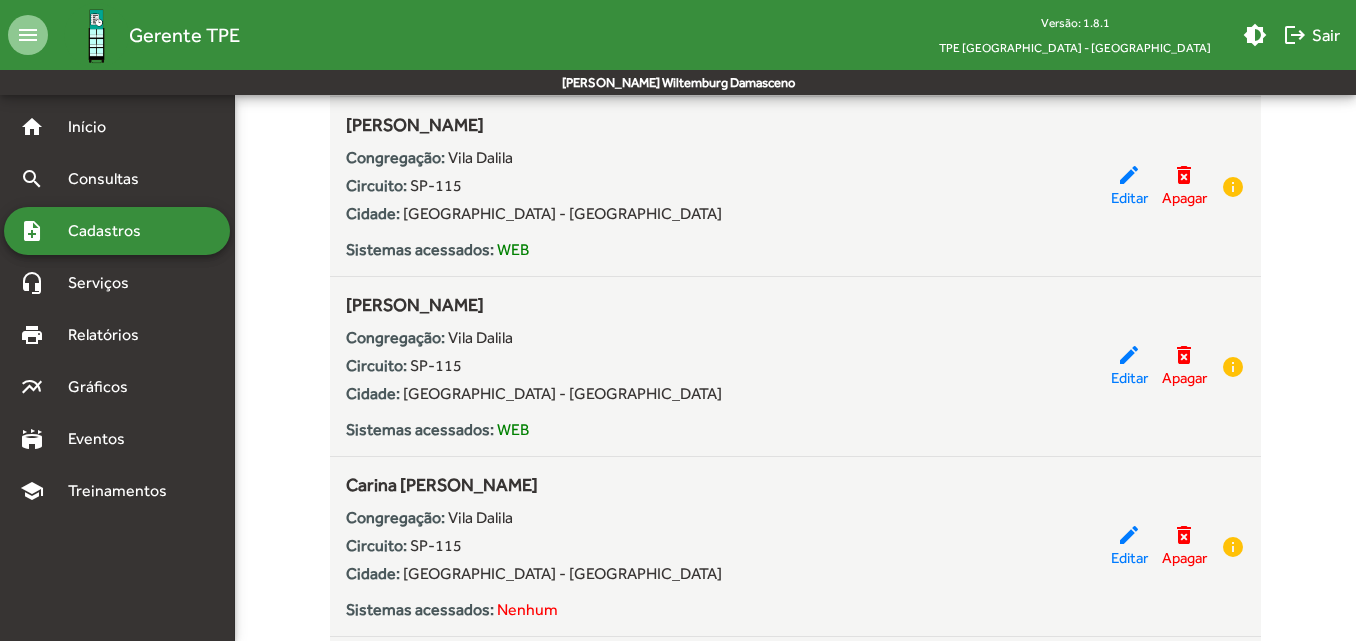 scroll, scrollTop: 800, scrollLeft: 0, axis: vertical 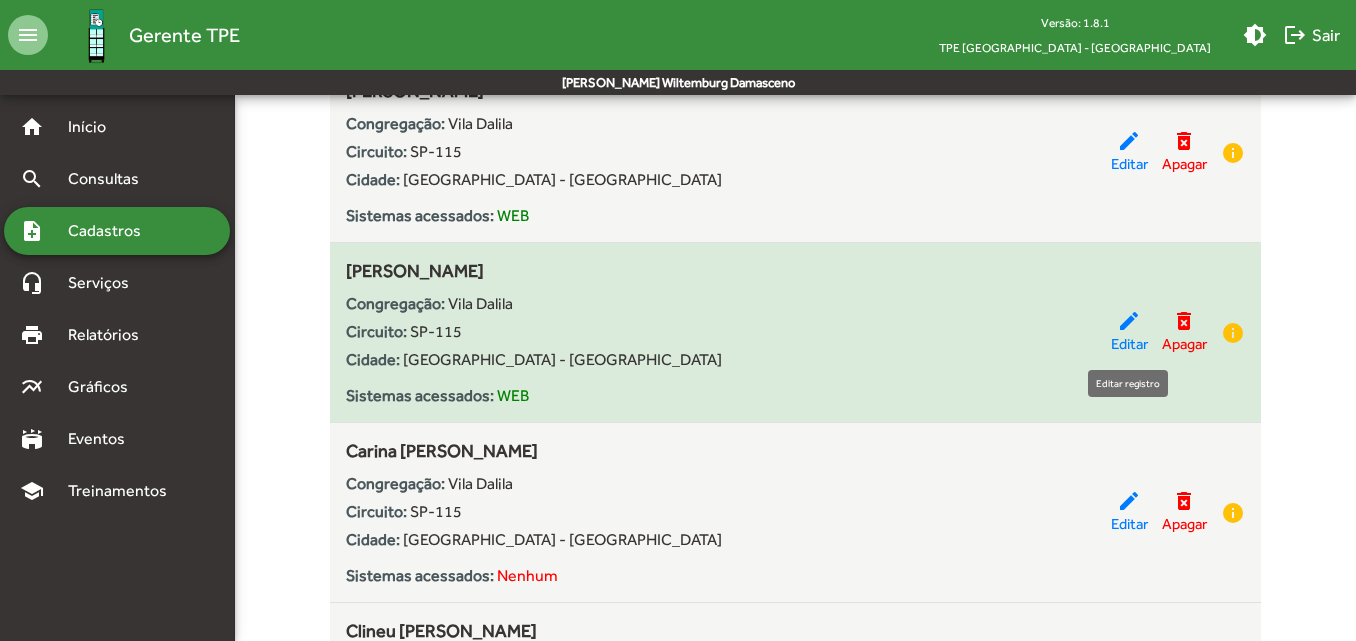 click on "edit" 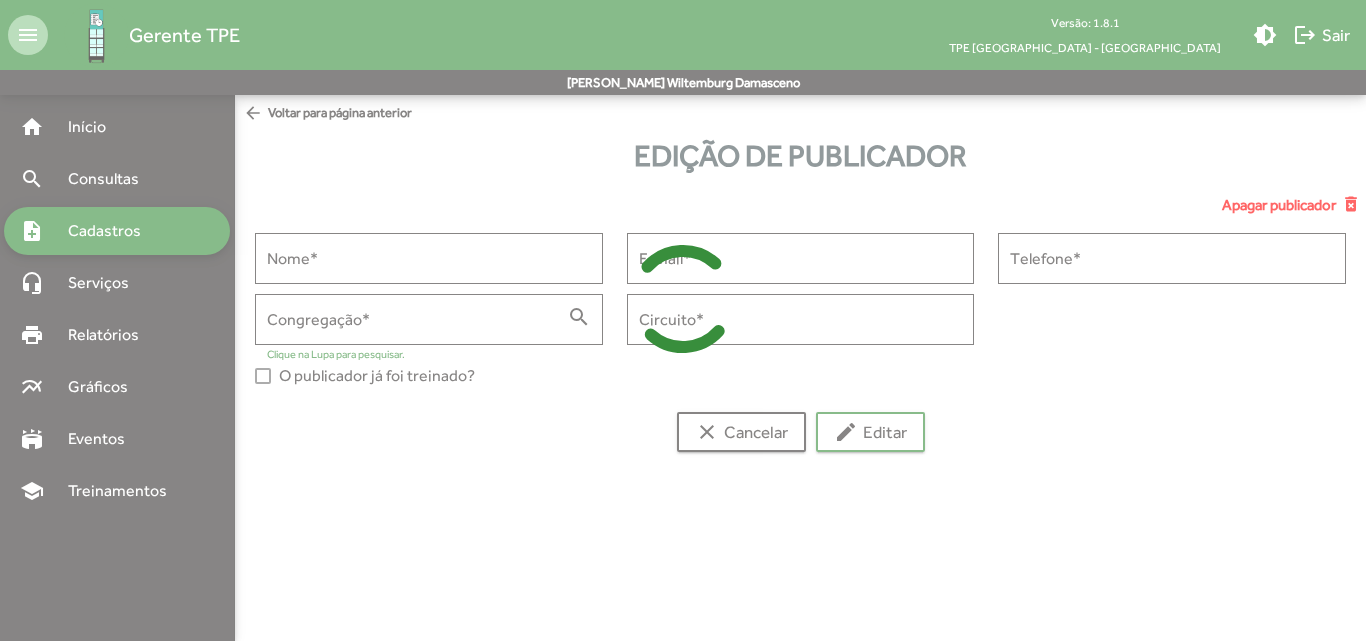 type on "**********" 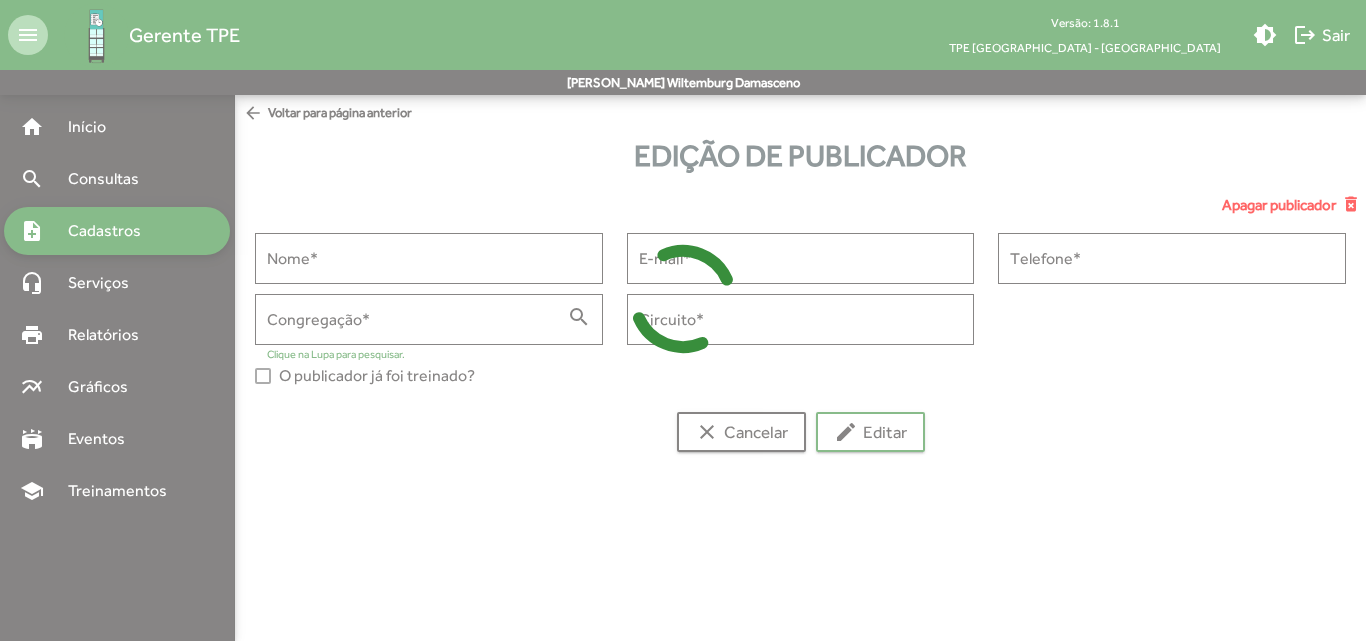 type on "**********" 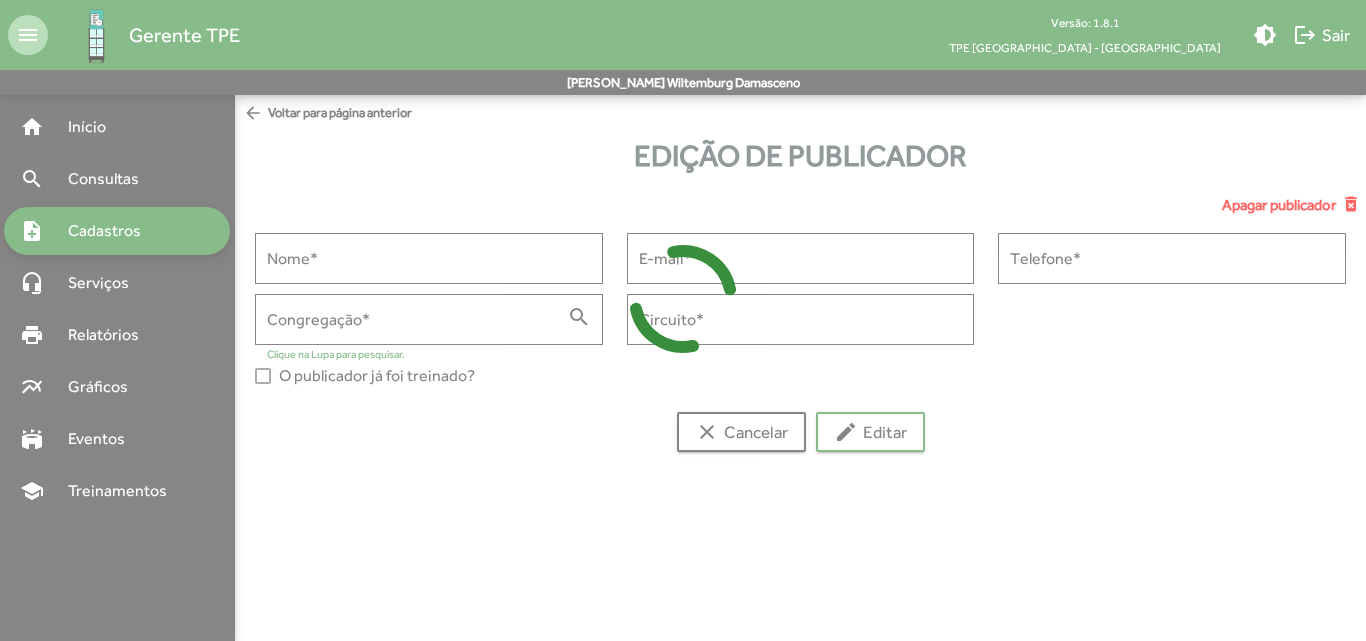 type on "**********" 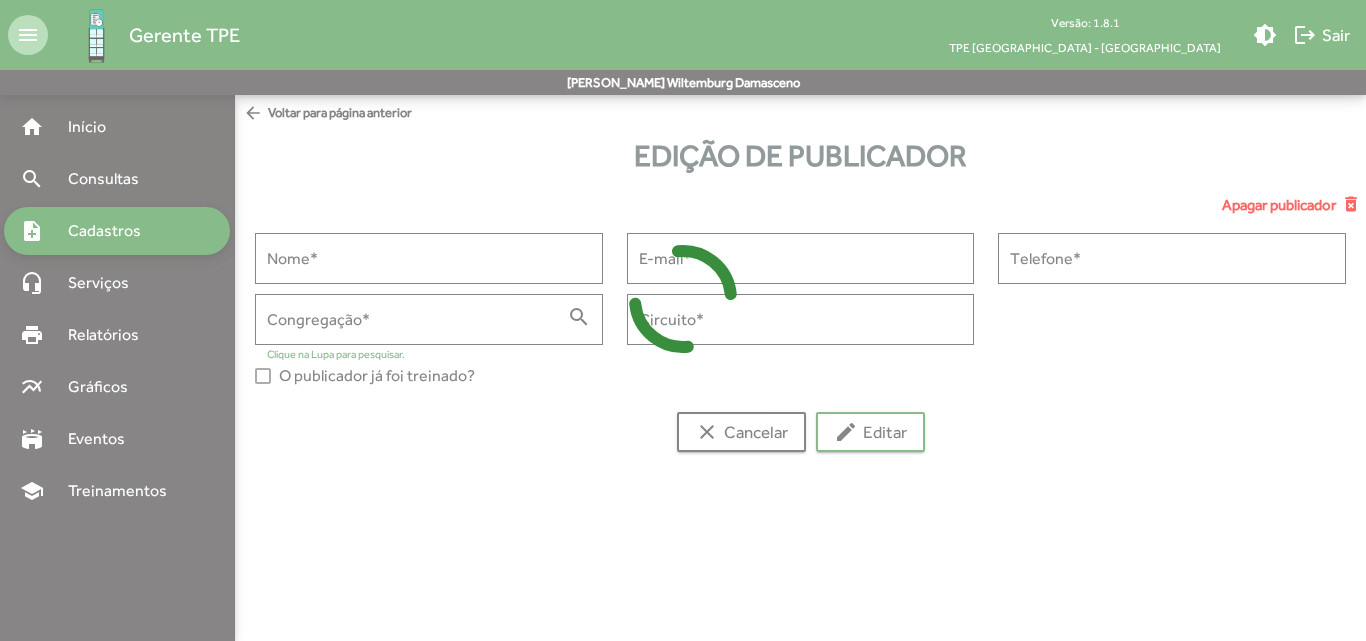 type on "**********" 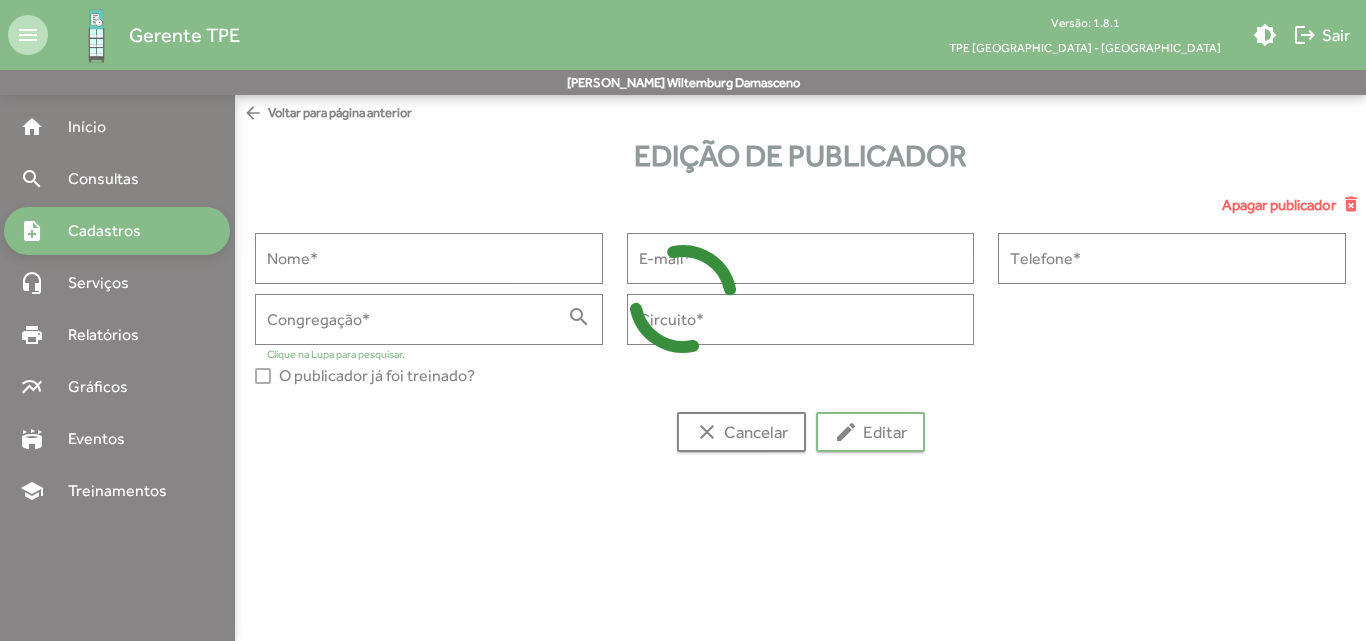 type on "******" 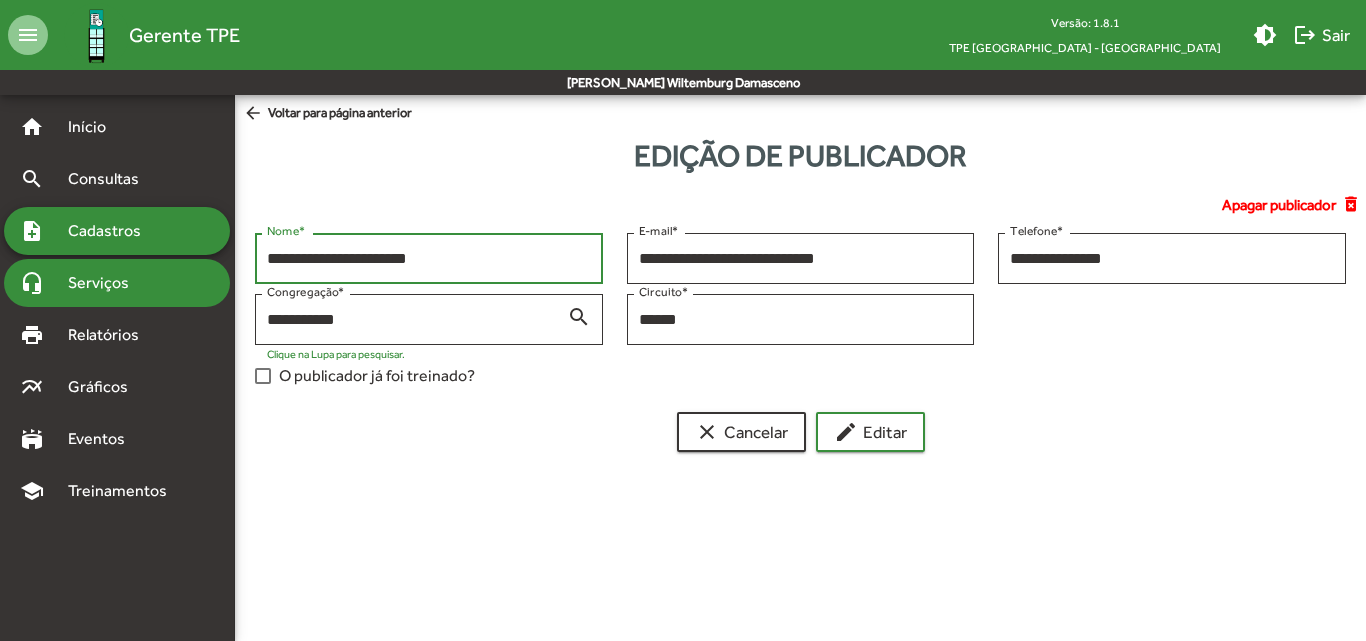 drag, startPoint x: 442, startPoint y: 259, endPoint x: 224, endPoint y: 273, distance: 218.44908 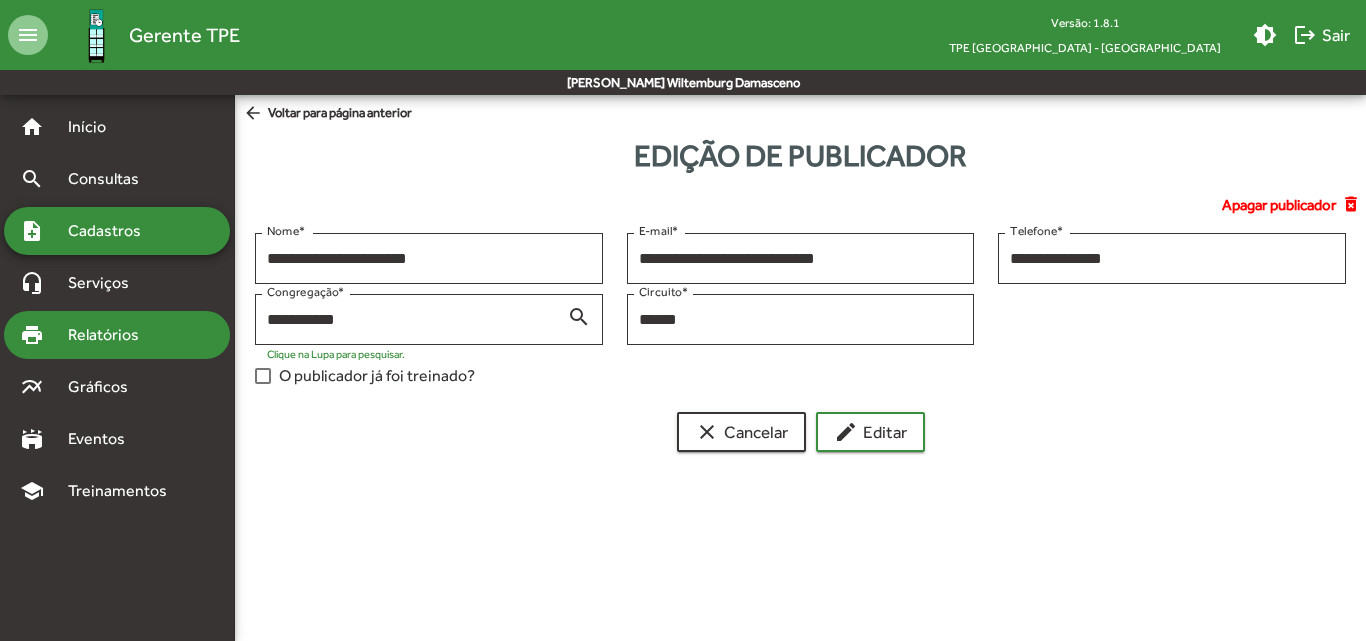 drag, startPoint x: 326, startPoint y: 318, endPoint x: 197, endPoint y: 322, distance: 129.062 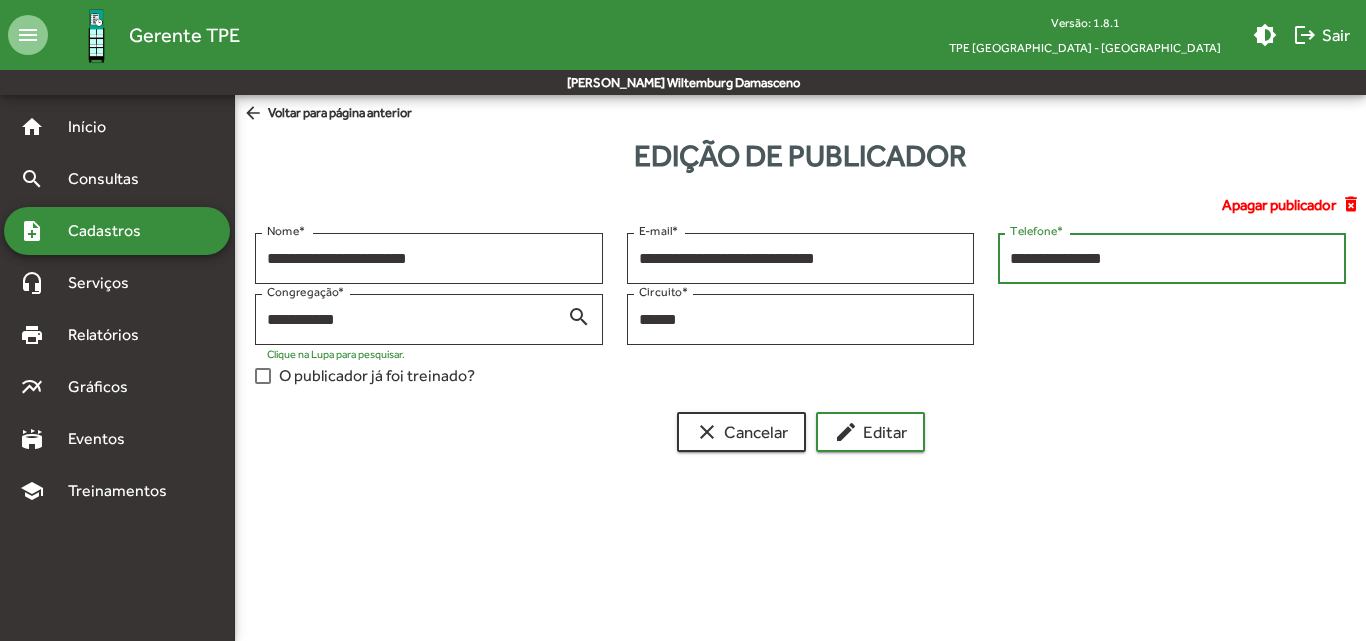drag, startPoint x: 1137, startPoint y: 260, endPoint x: 979, endPoint y: 274, distance: 158.61903 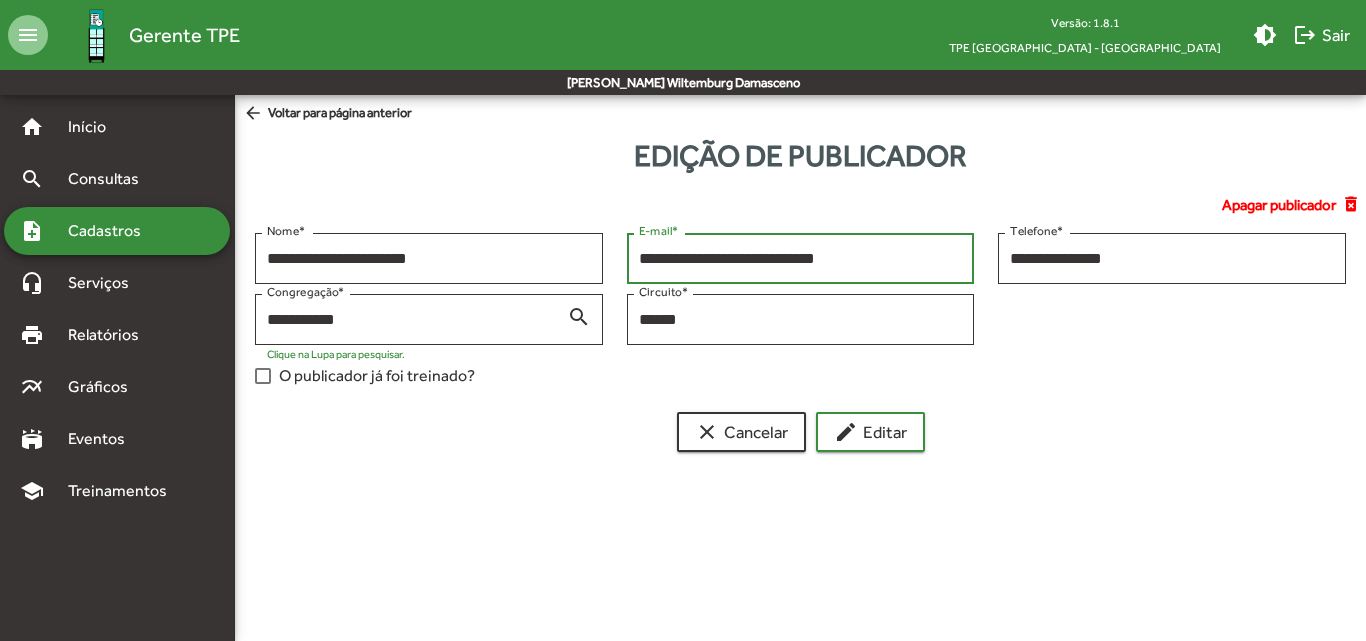 drag, startPoint x: 886, startPoint y: 259, endPoint x: 616, endPoint y: 268, distance: 270.14996 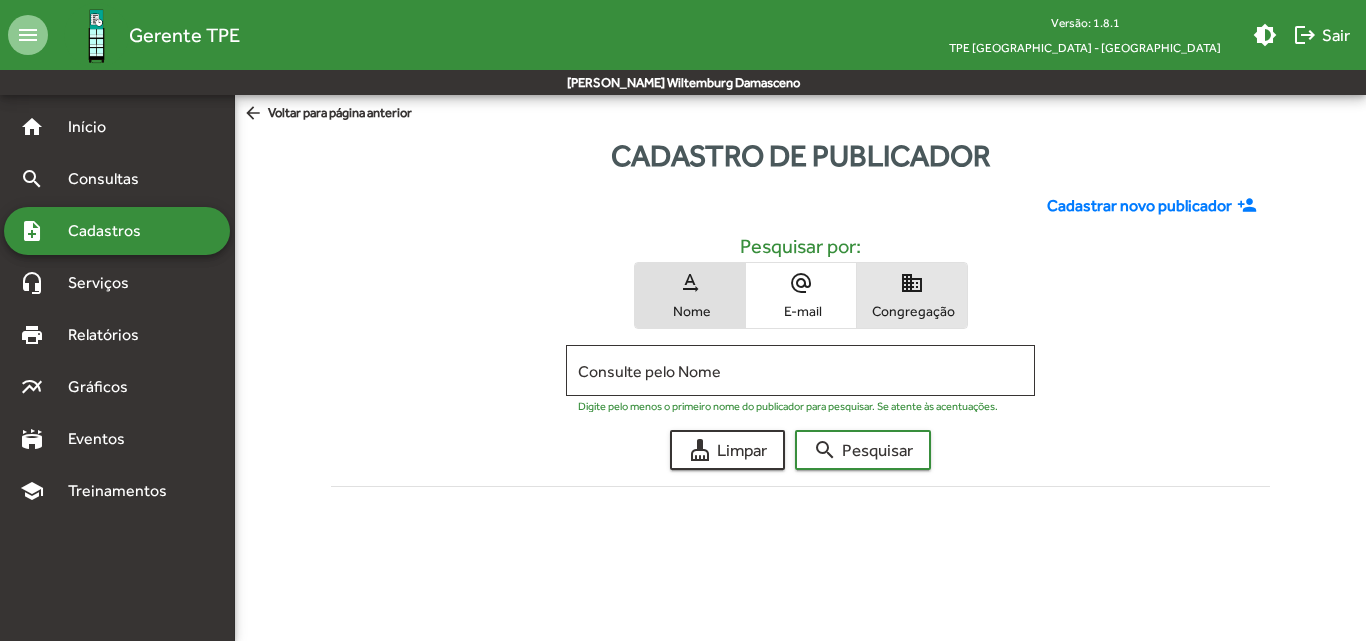click on "domain" at bounding box center (912, 283) 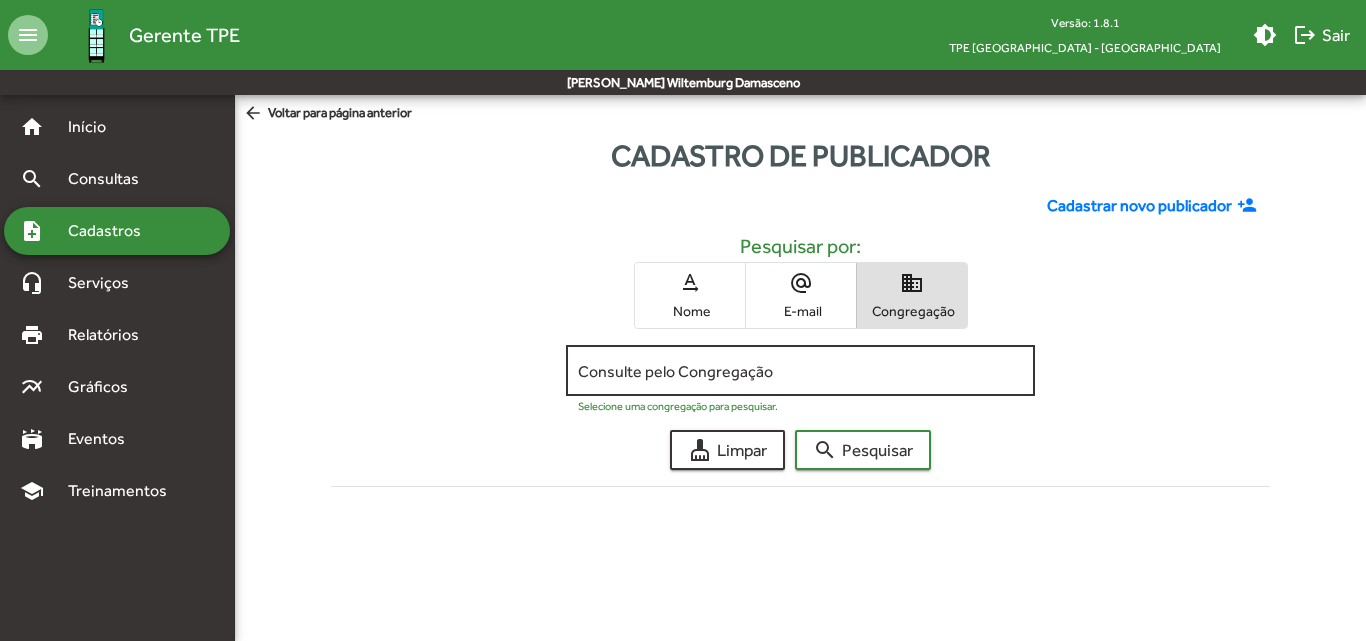 click on "Consulte pelo Congregação" at bounding box center [800, 371] 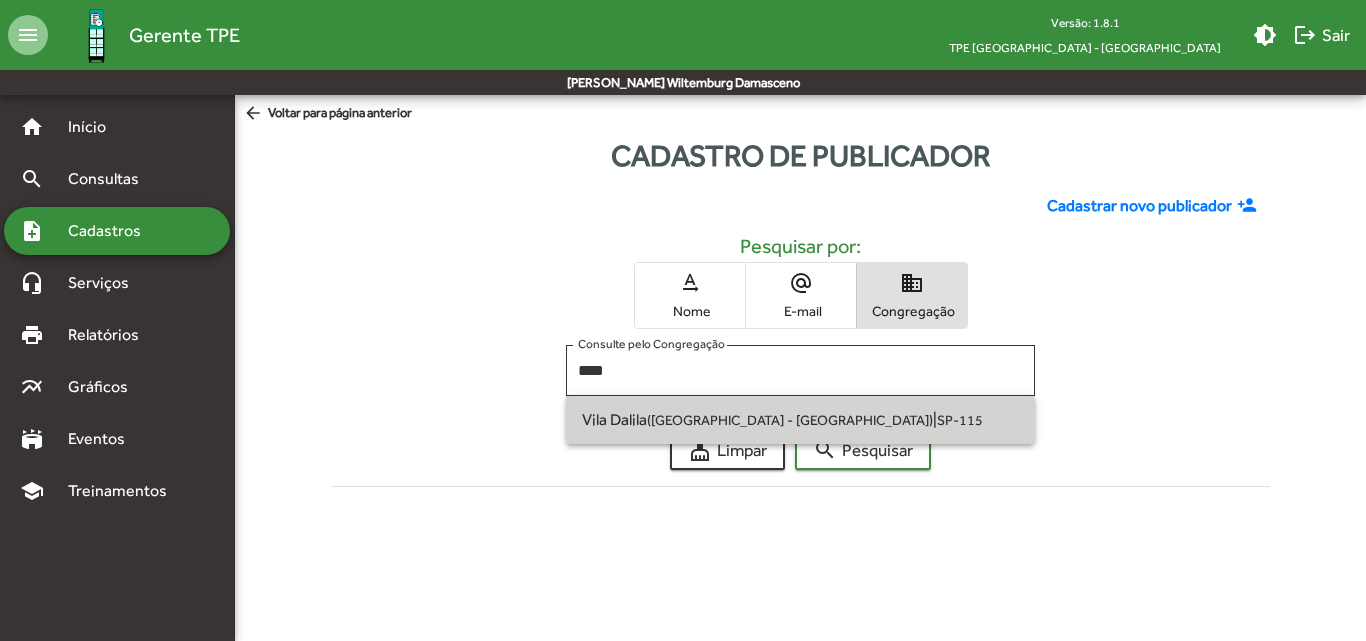click on "Vila Dalila  ([GEOGRAPHIC_DATA] - [GEOGRAPHIC_DATA])  |  SP-115" at bounding box center [800, 420] 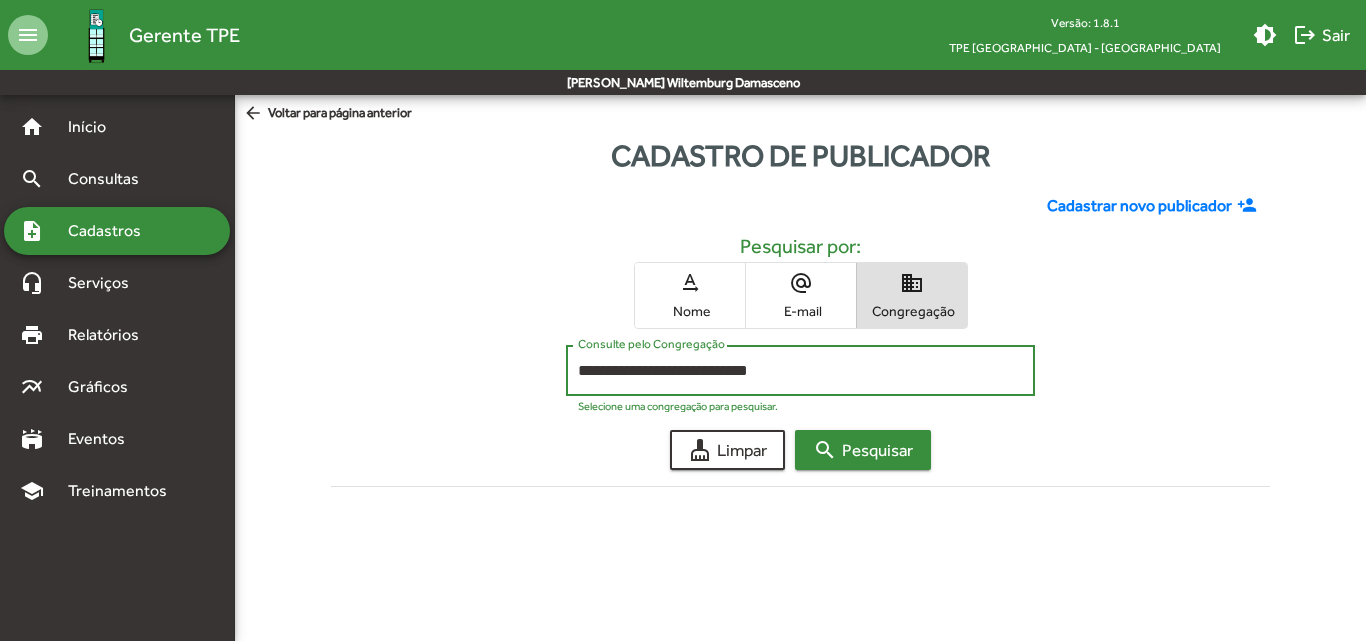 click on "search  Pesquisar" 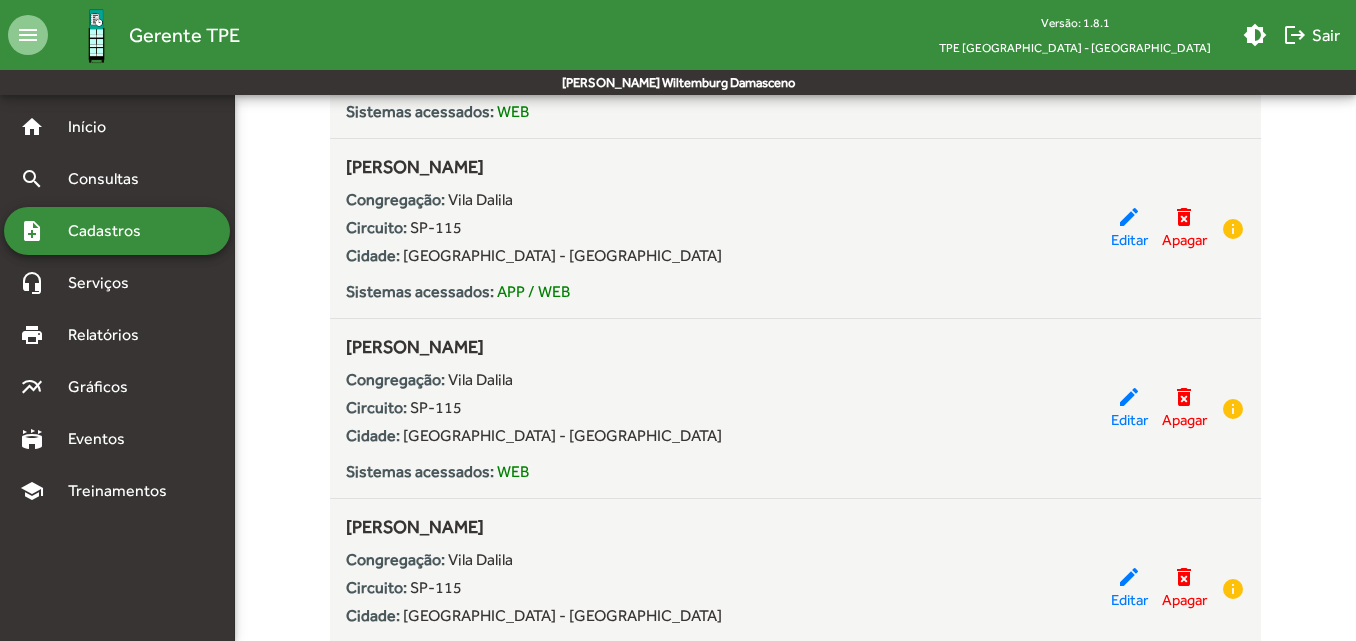 scroll, scrollTop: 4400, scrollLeft: 0, axis: vertical 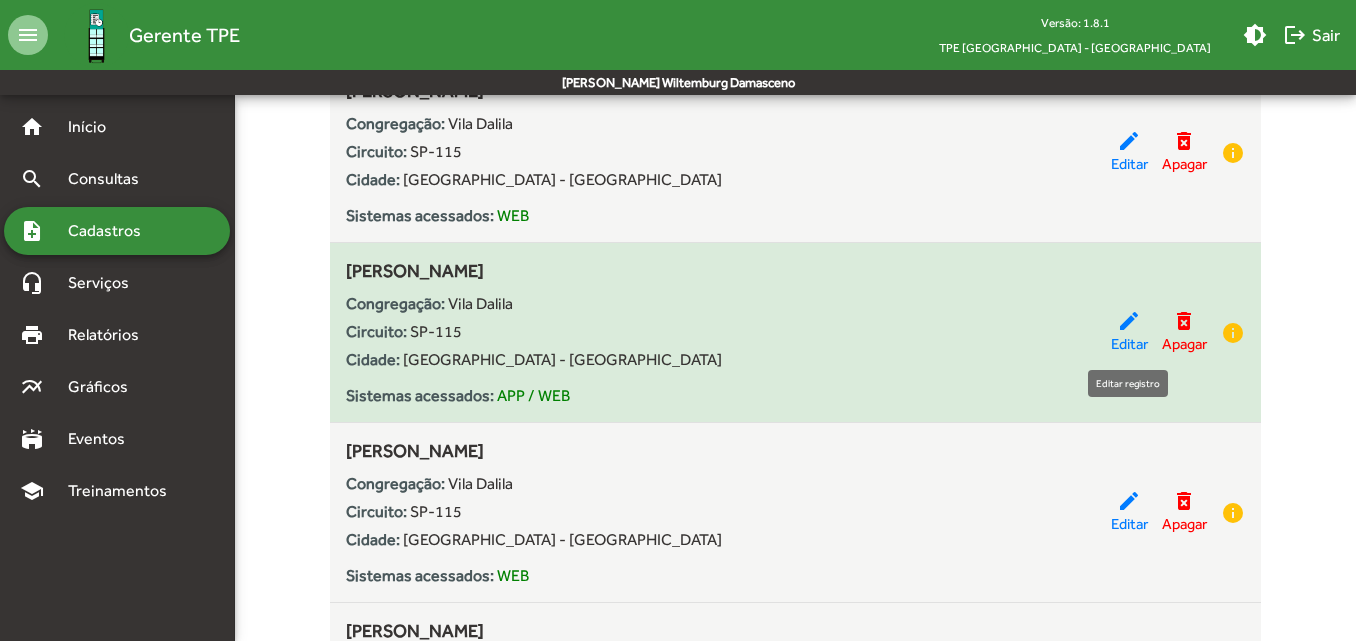 click on "edit" 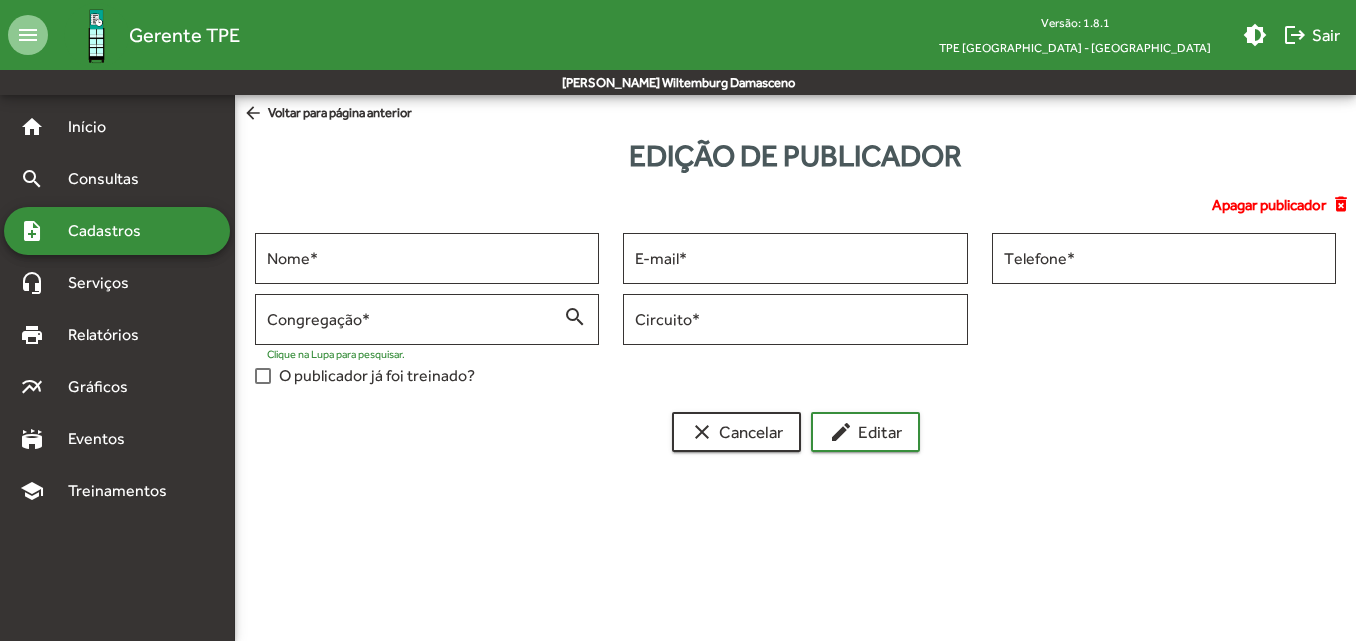 scroll, scrollTop: 0, scrollLeft: 0, axis: both 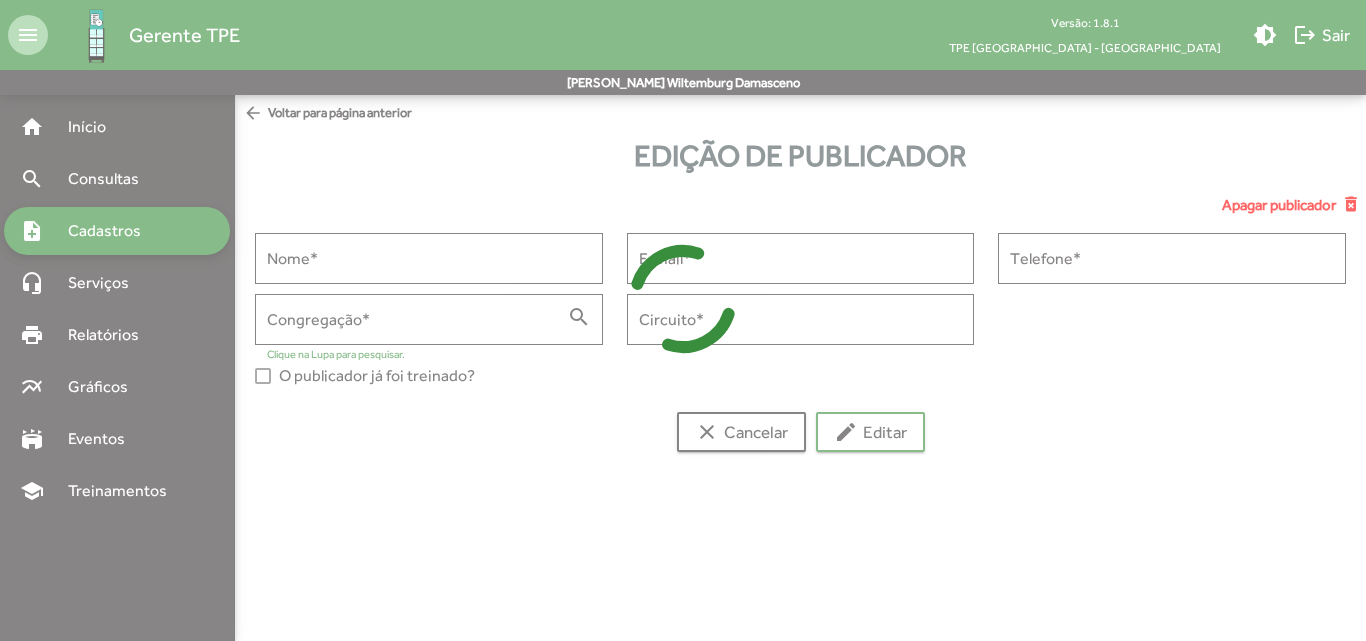 type on "**********" 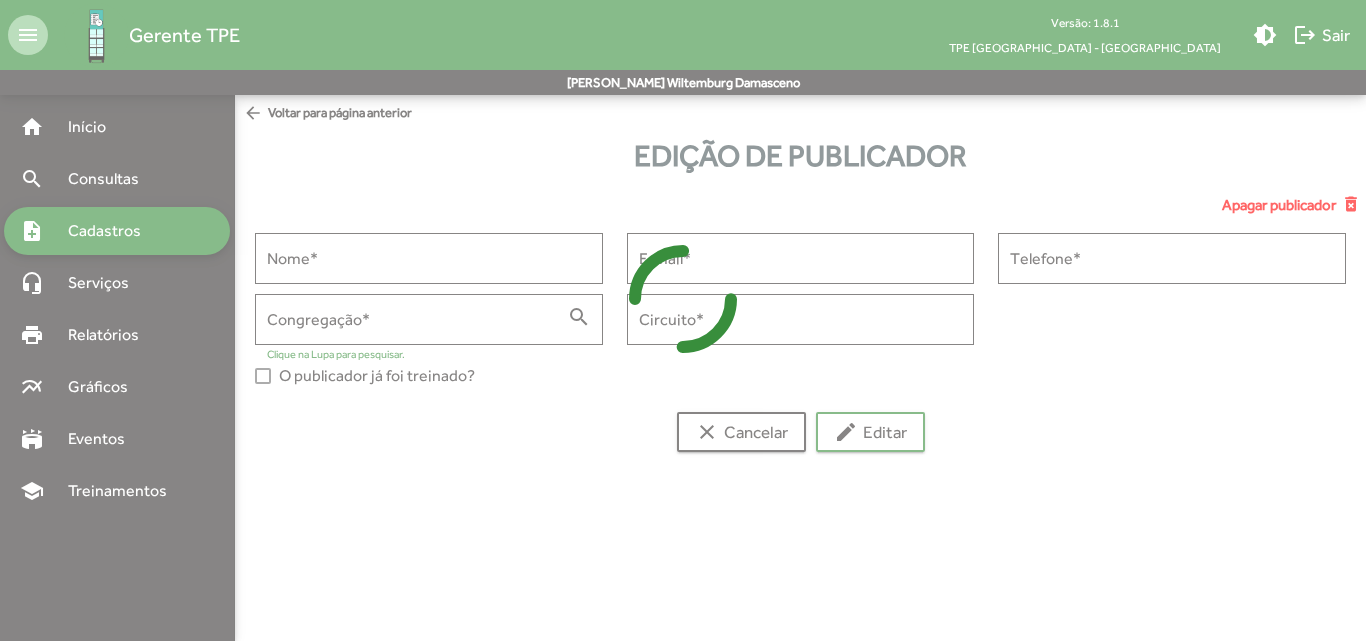 type on "**********" 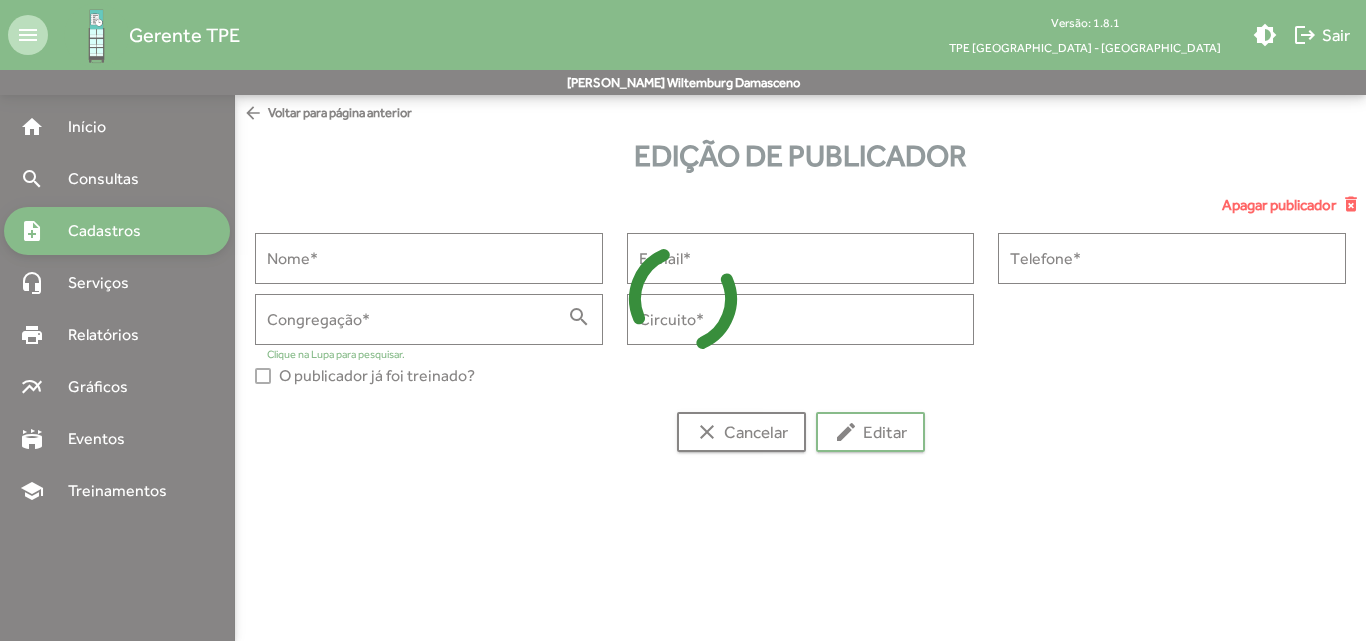 type on "**********" 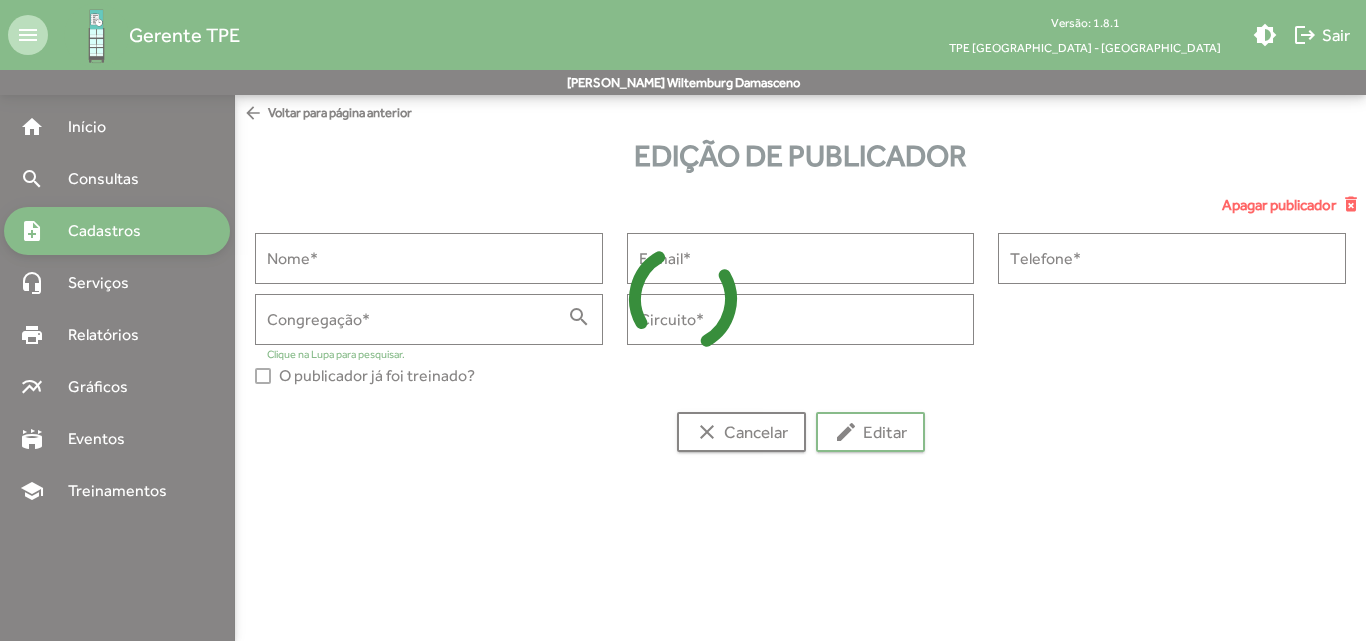 type on "**********" 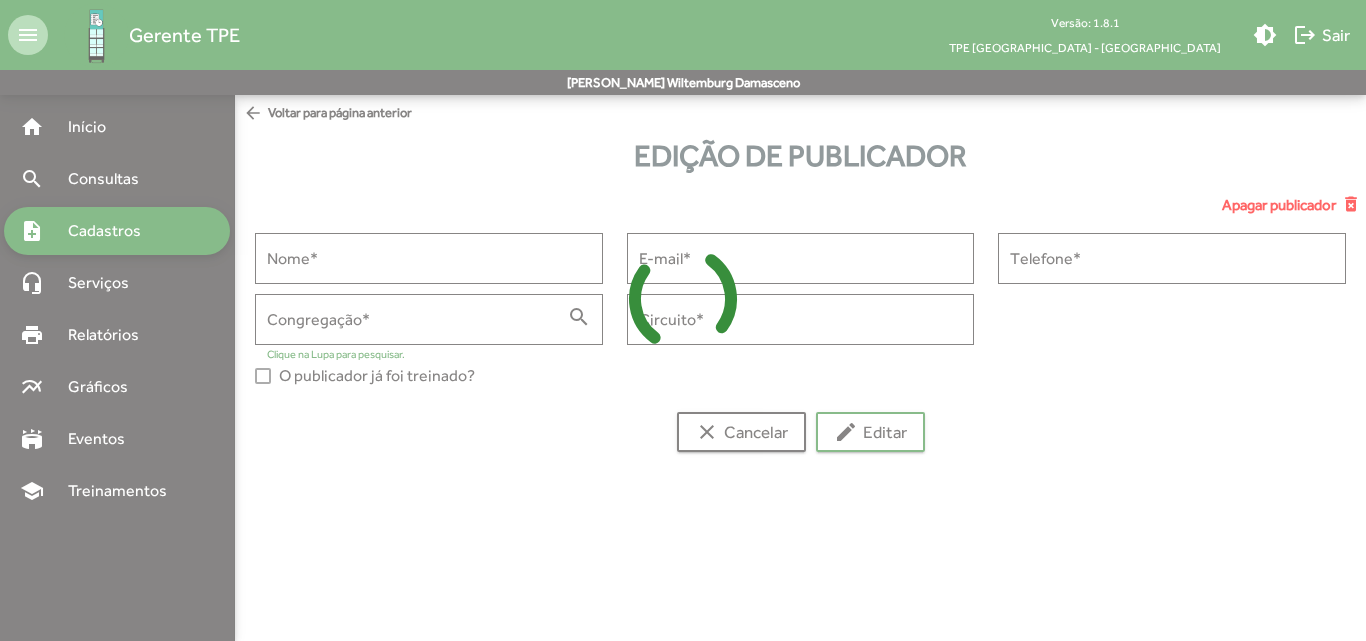 type on "******" 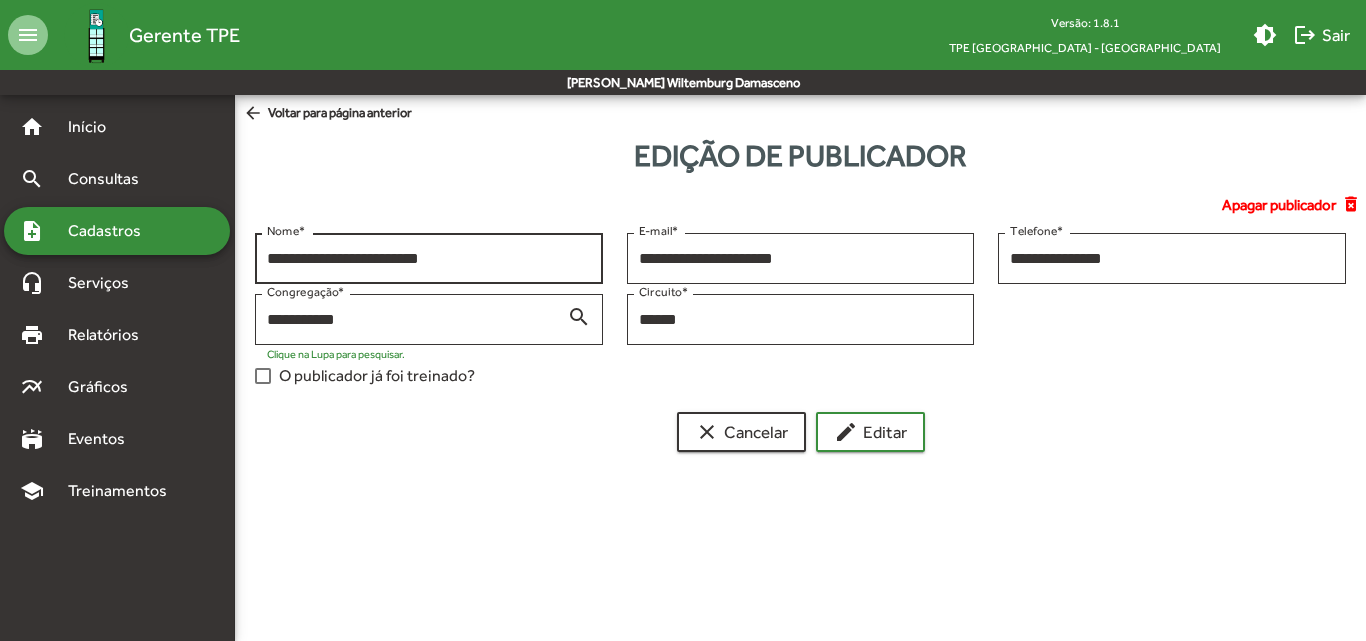 drag, startPoint x: 463, startPoint y: 252, endPoint x: 397, endPoint y: 265, distance: 67.26812 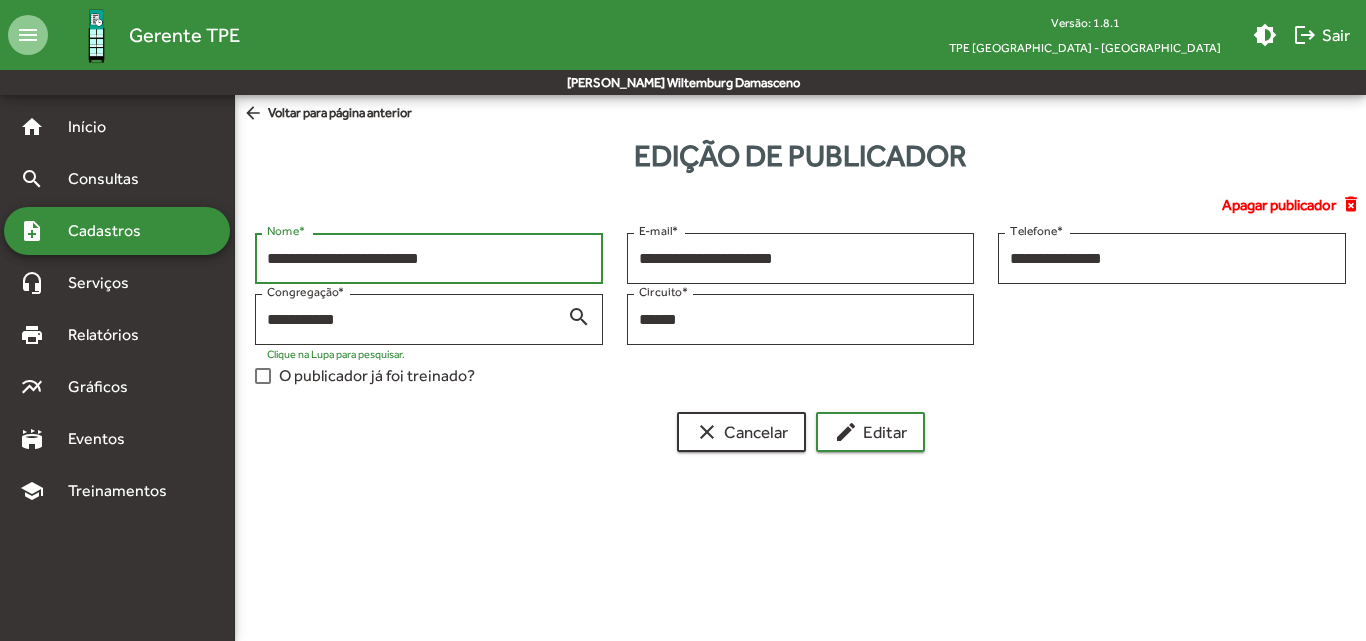 drag, startPoint x: 474, startPoint y: 262, endPoint x: 245, endPoint y: 273, distance: 229.26404 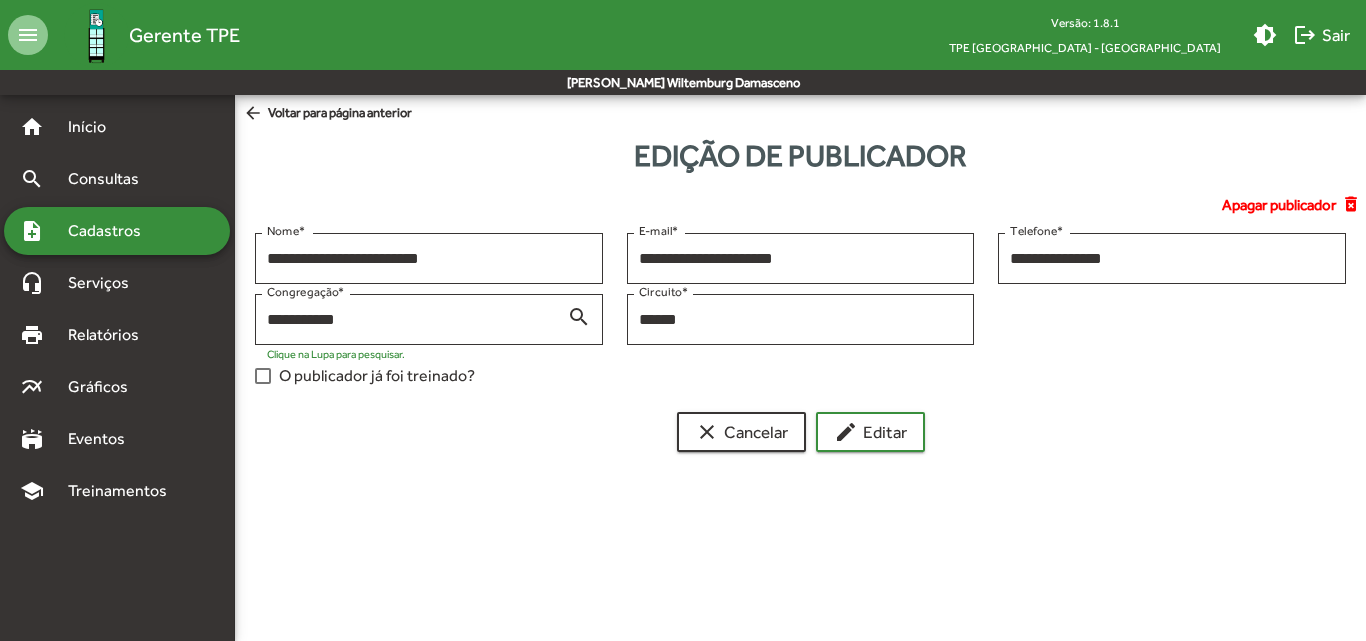 drag, startPoint x: 339, startPoint y: 329, endPoint x: 245, endPoint y: 317, distance: 94.76286 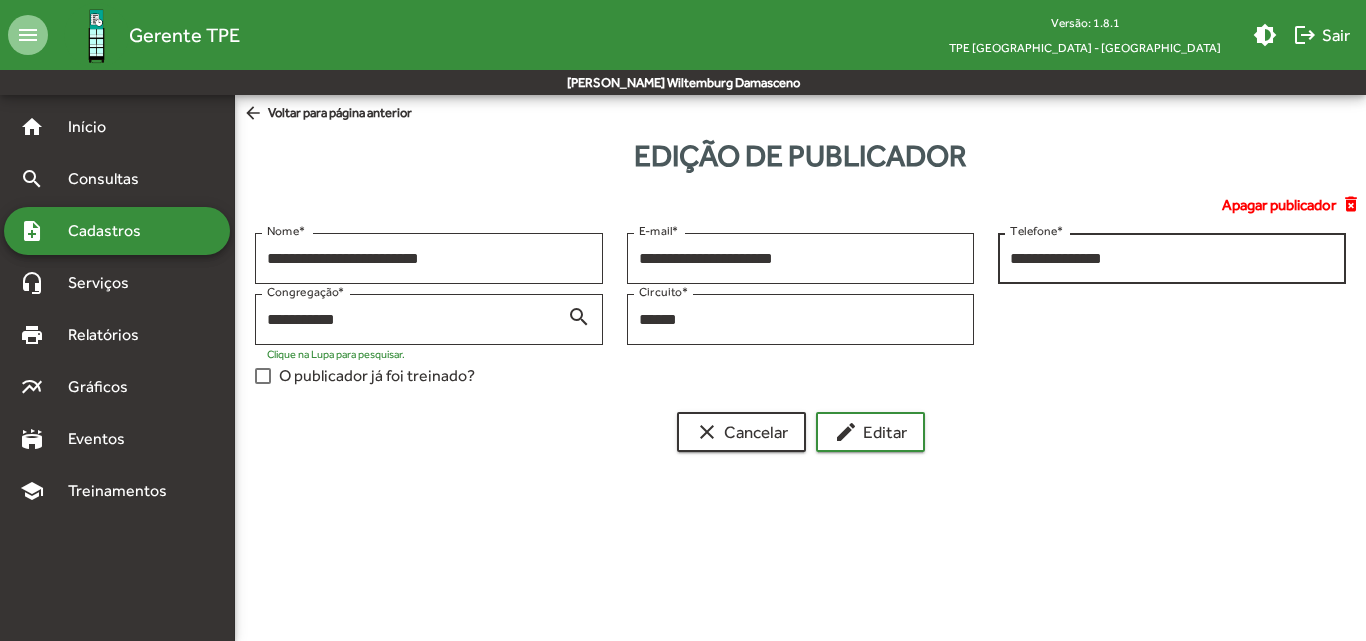 click on "**********" at bounding box center (1172, 259) 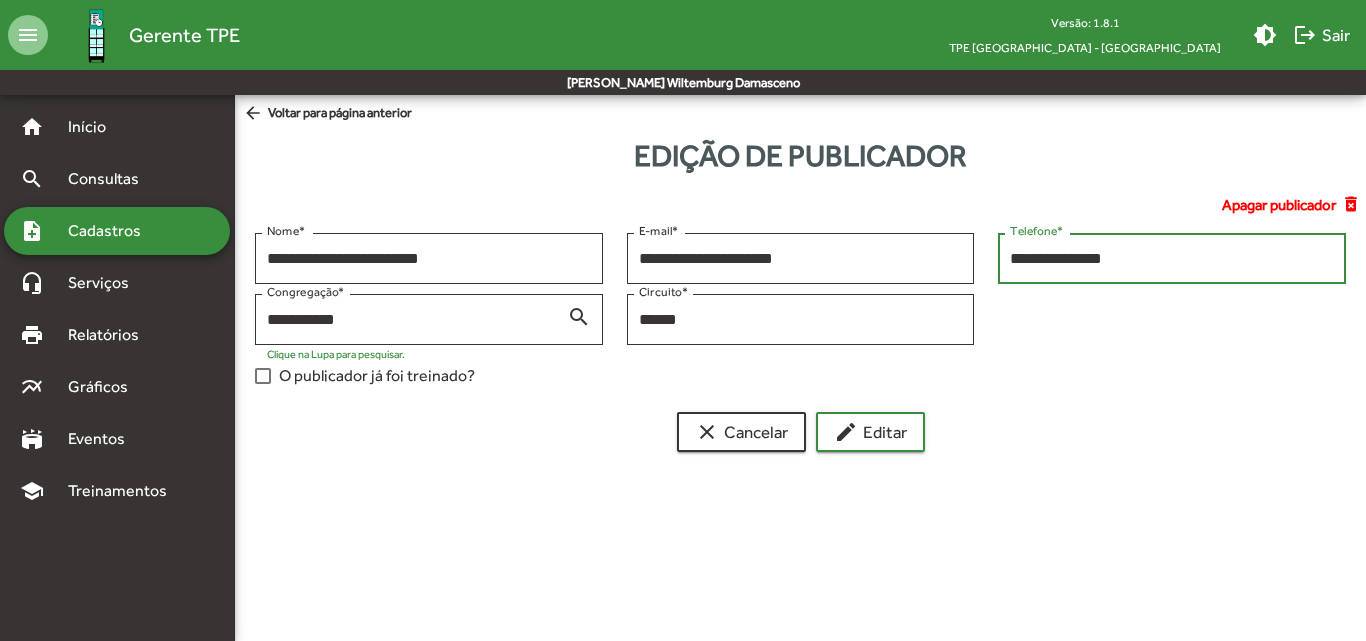 drag, startPoint x: 1138, startPoint y: 256, endPoint x: 997, endPoint y: 259, distance: 141.0319 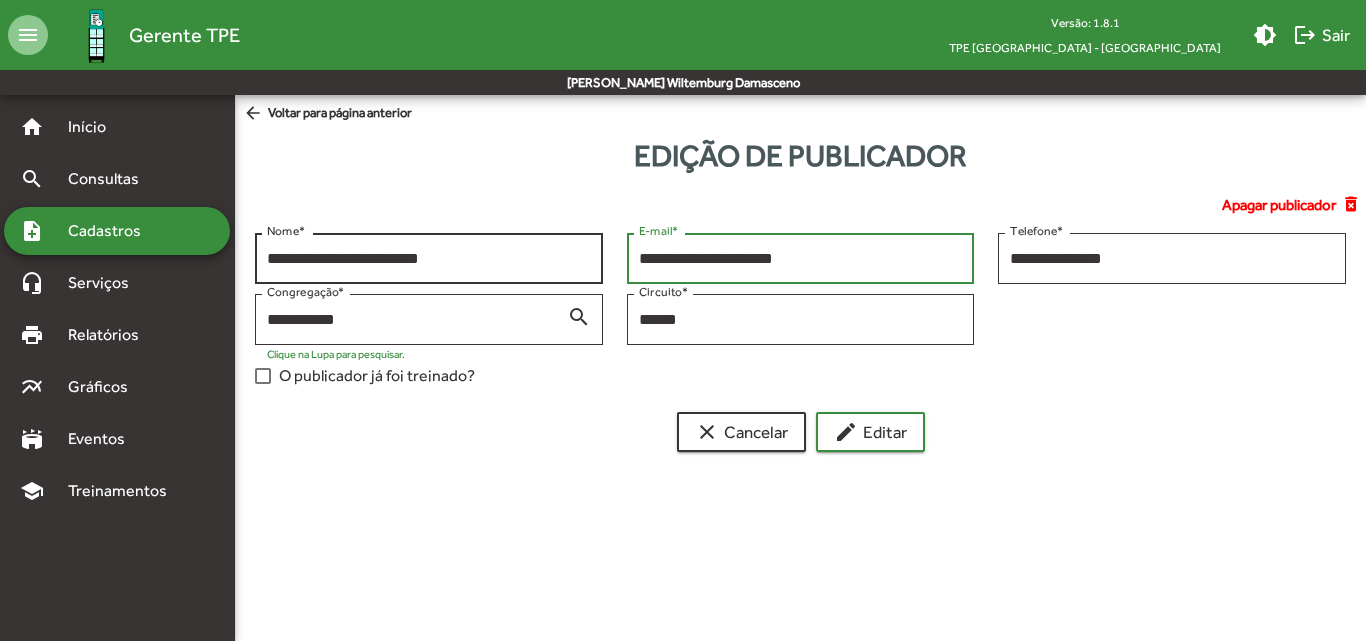 drag, startPoint x: 843, startPoint y: 263, endPoint x: 596, endPoint y: 277, distance: 247.39644 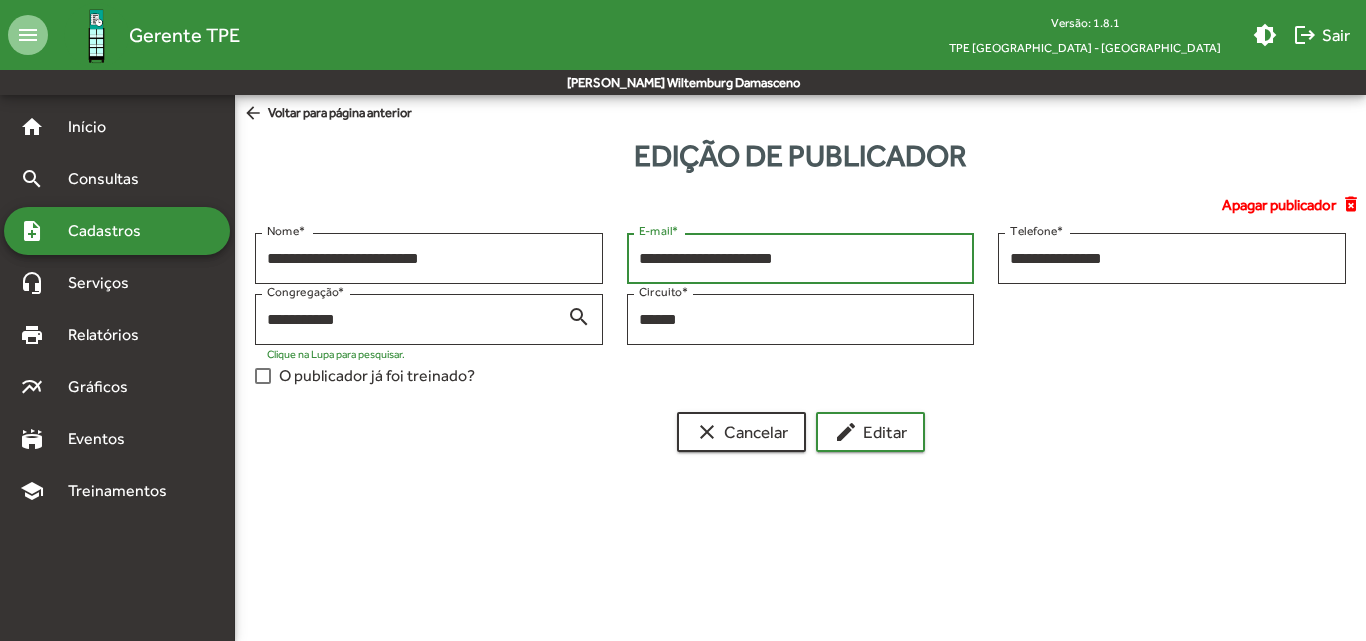 click on "arrow_back" 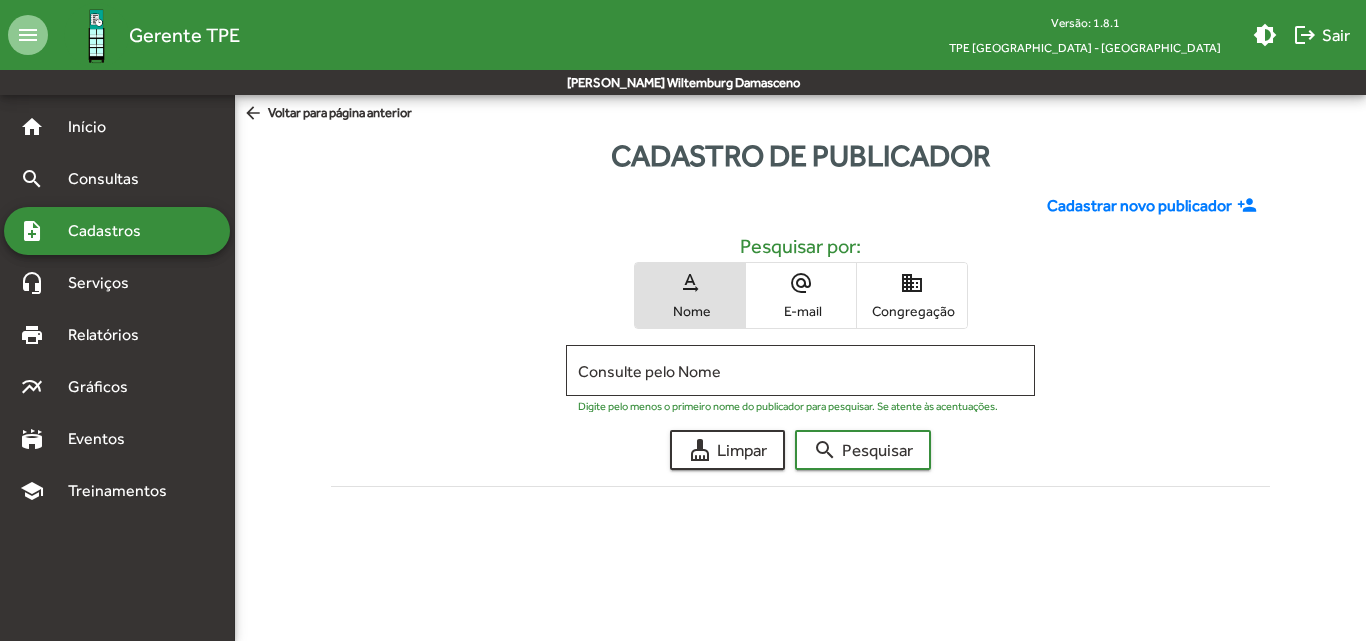 click on "domain Congregação" at bounding box center (912, 295) 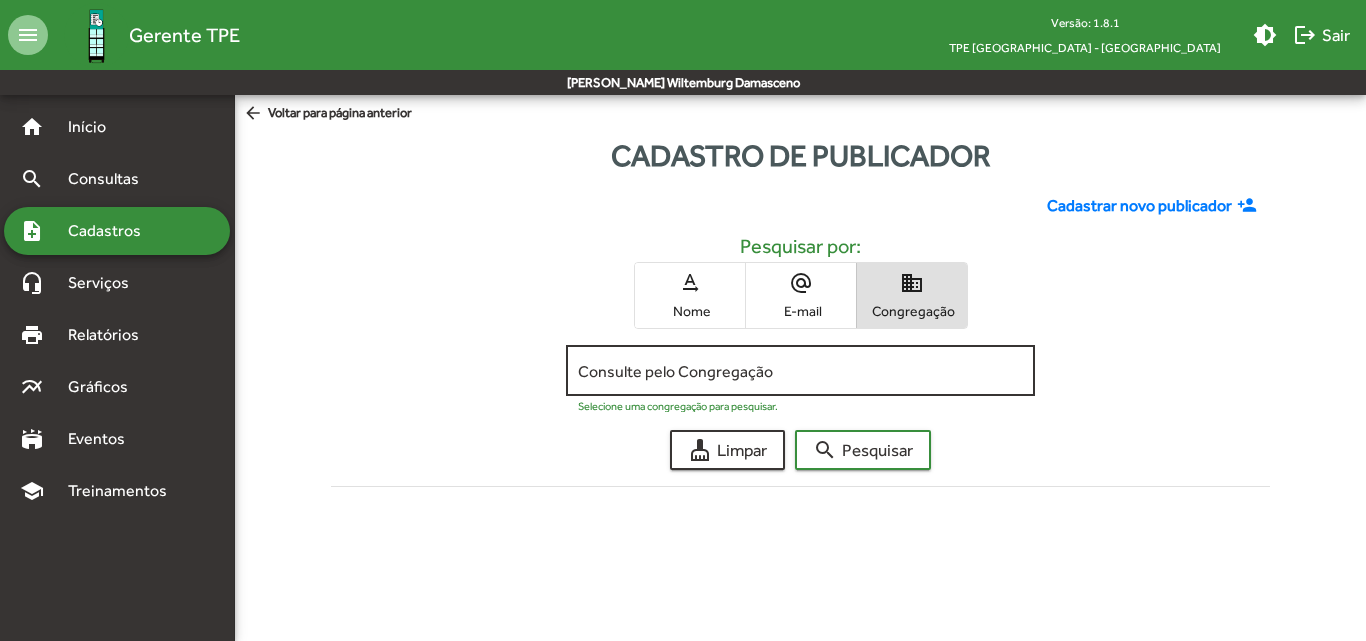 click on "Consulte pelo Congregação" at bounding box center (800, 371) 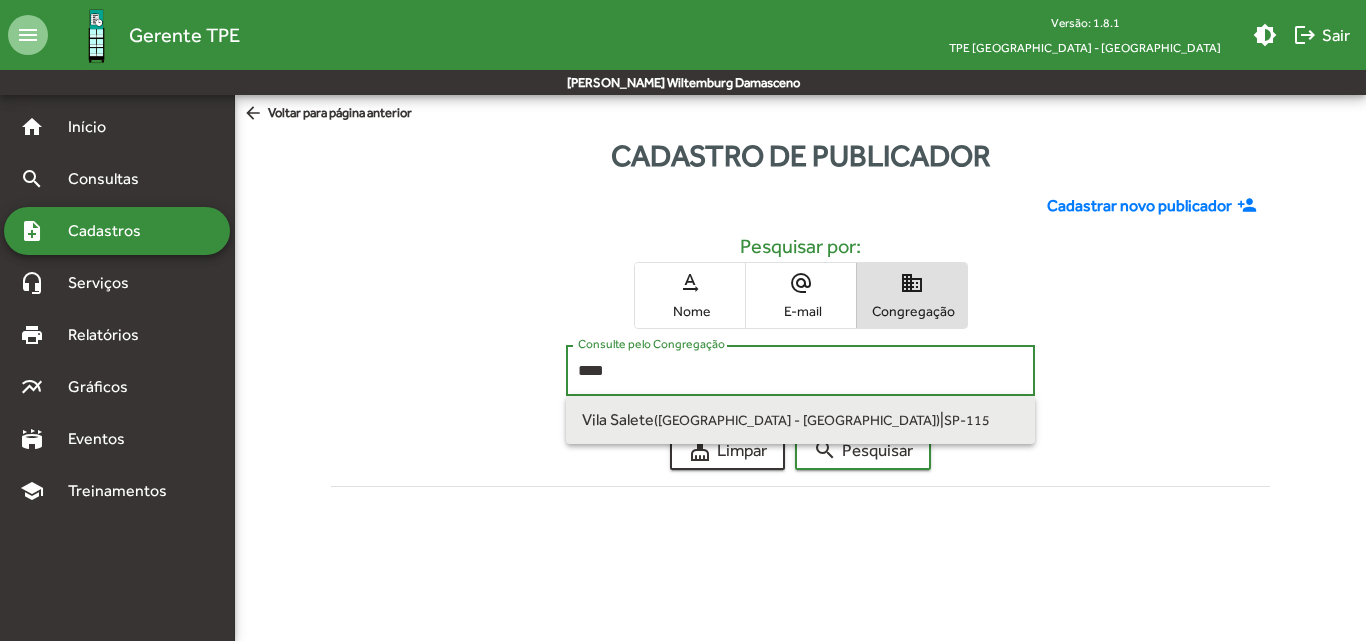 click on "Vila Salete  ([GEOGRAPHIC_DATA] - [GEOGRAPHIC_DATA])  |  SP-115" at bounding box center (800, 420) 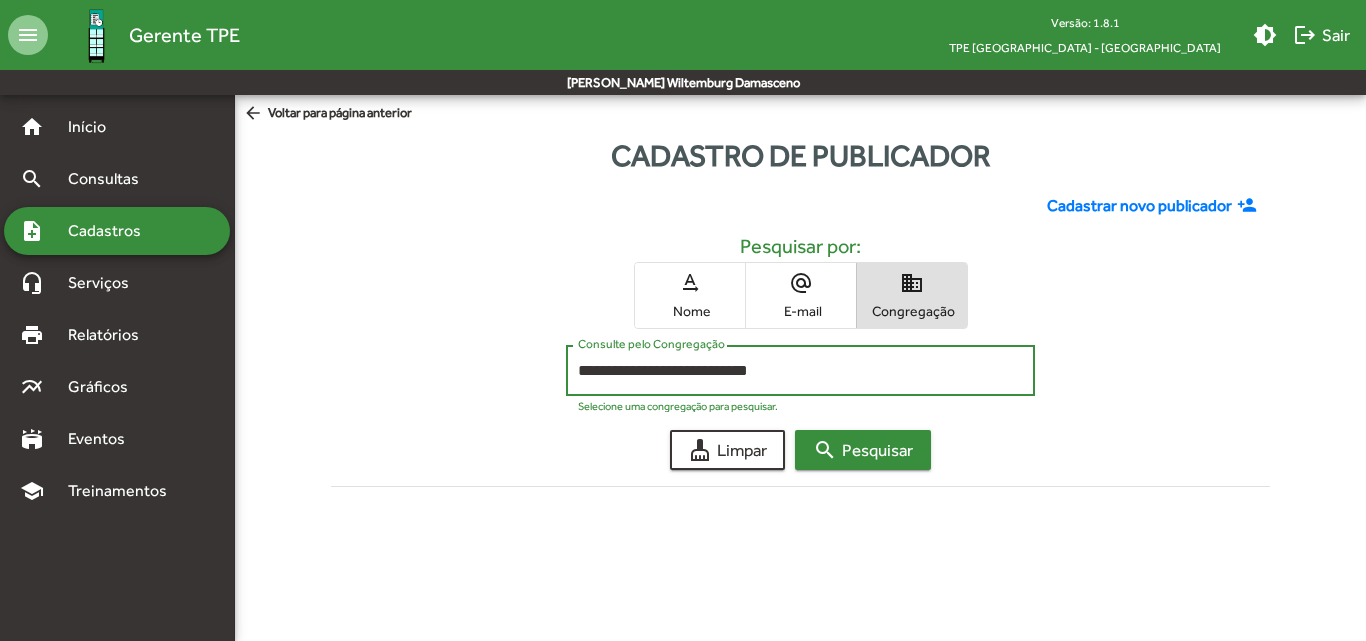 click on "search" 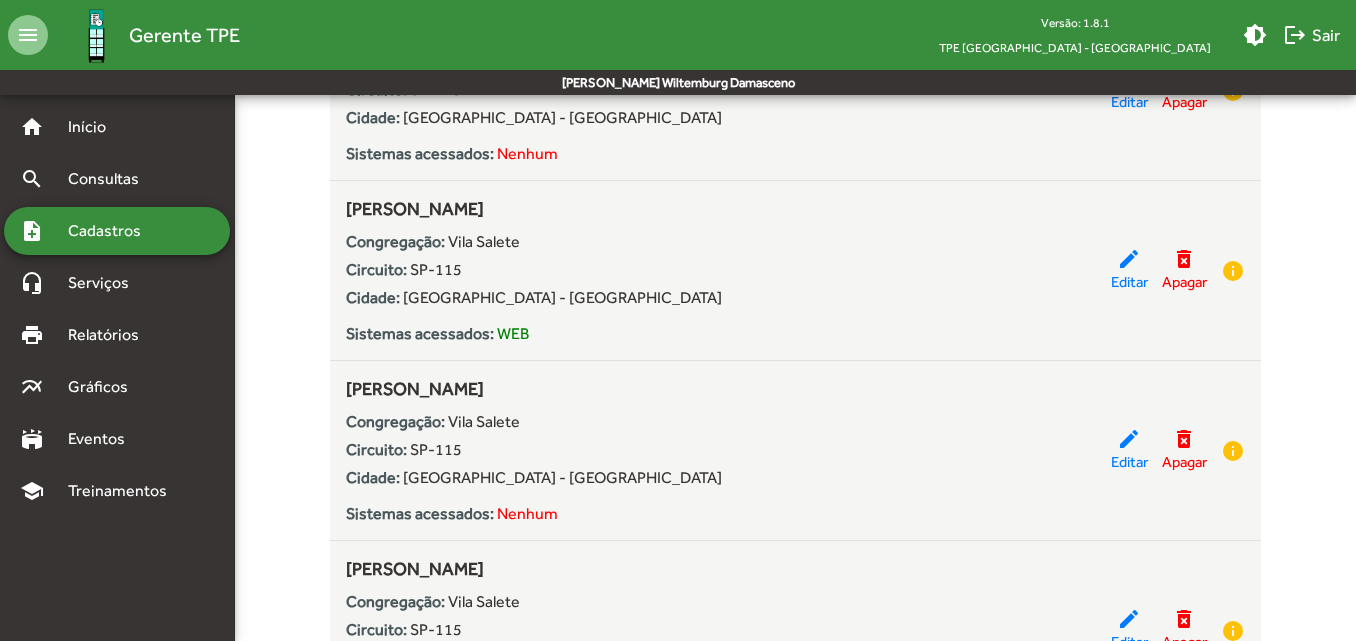 scroll, scrollTop: 3200, scrollLeft: 0, axis: vertical 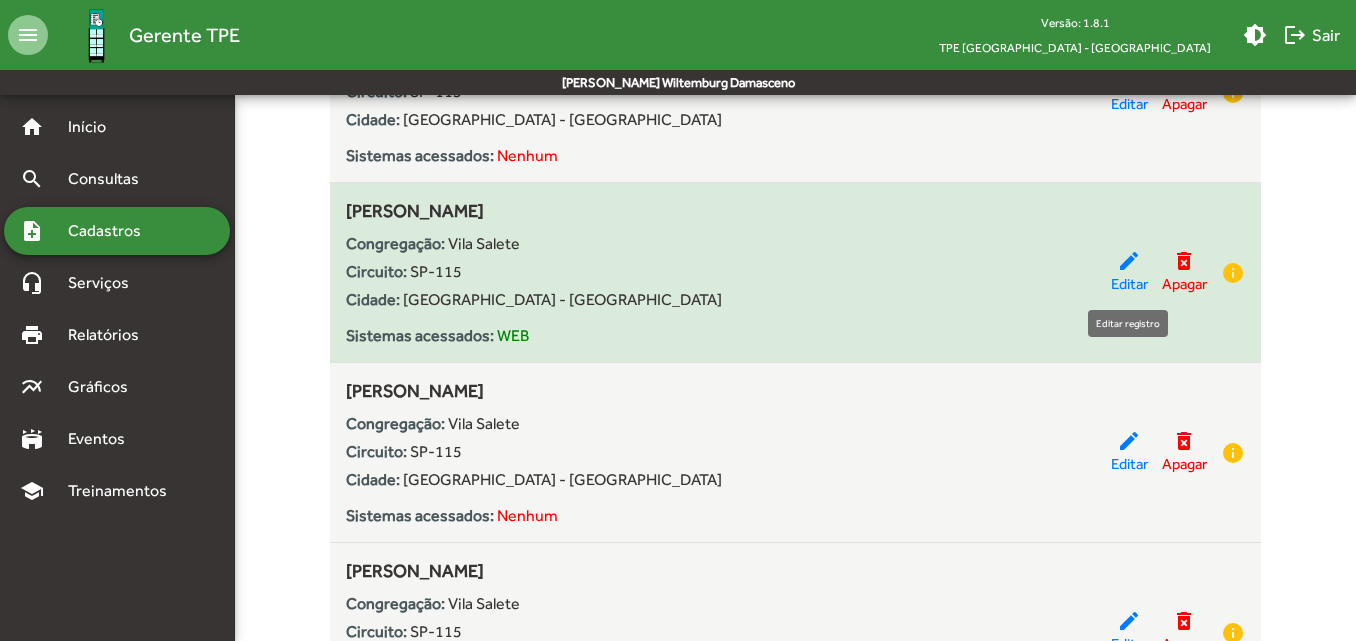 click on "edit" 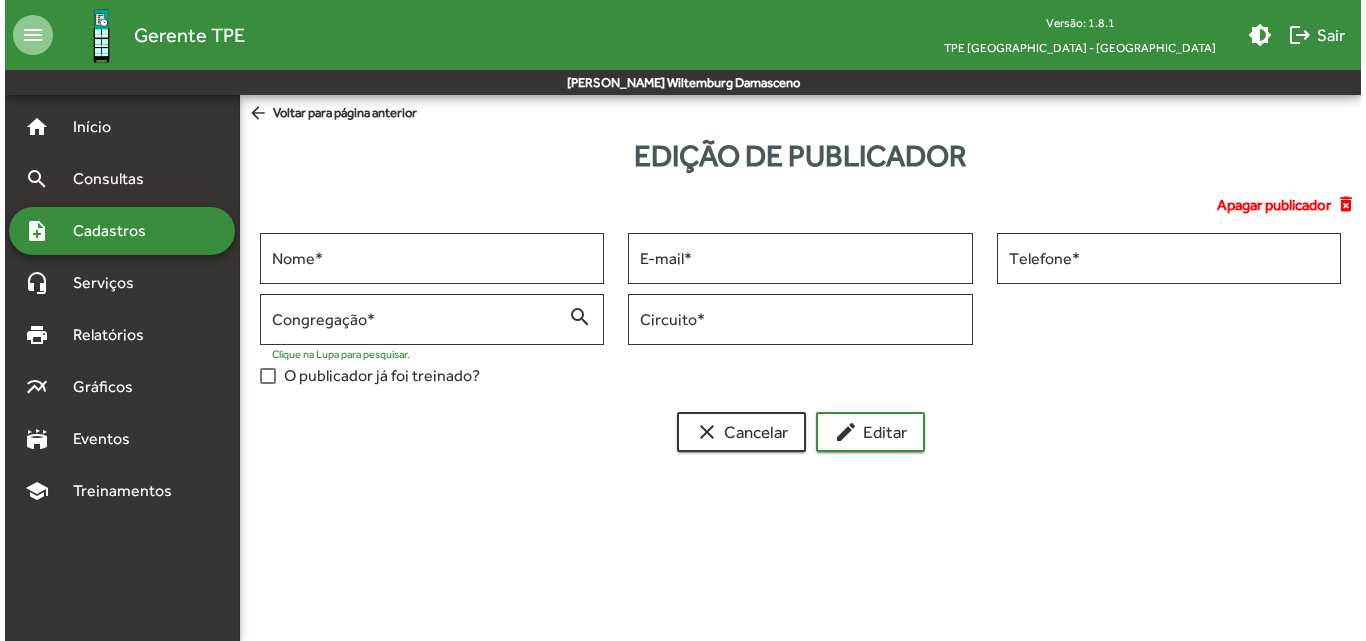 scroll, scrollTop: 0, scrollLeft: 0, axis: both 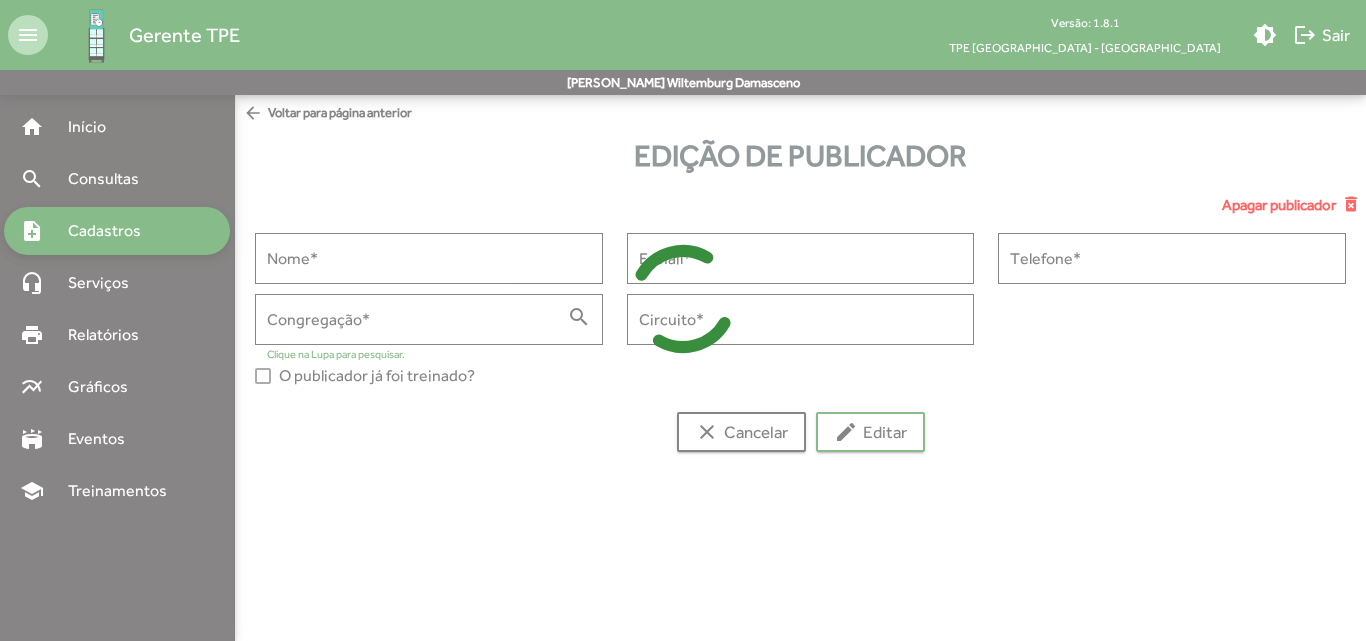 type on "**********" 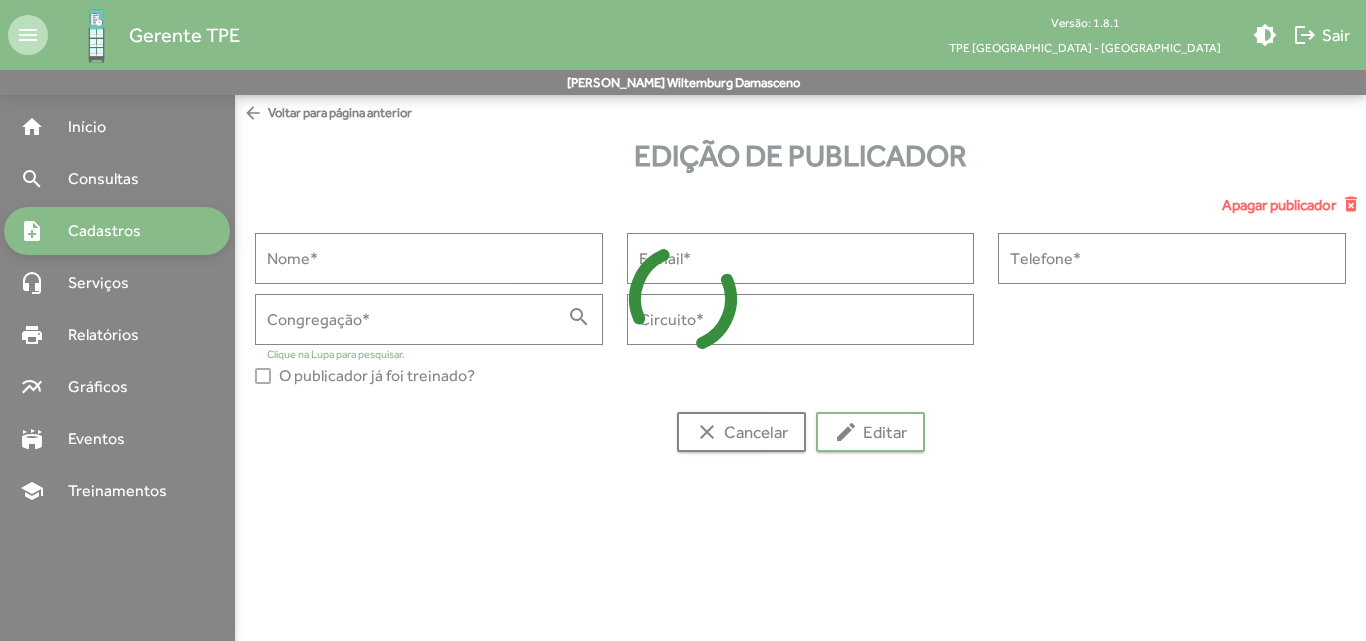 type on "**********" 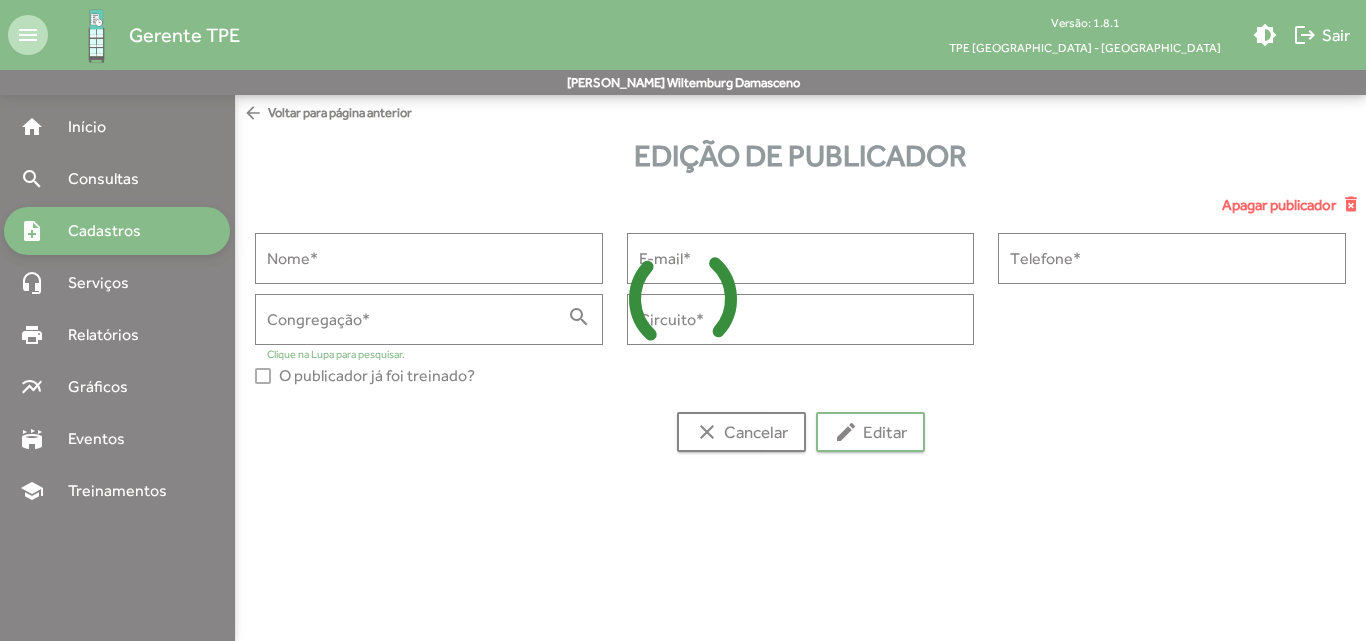 type on "**********" 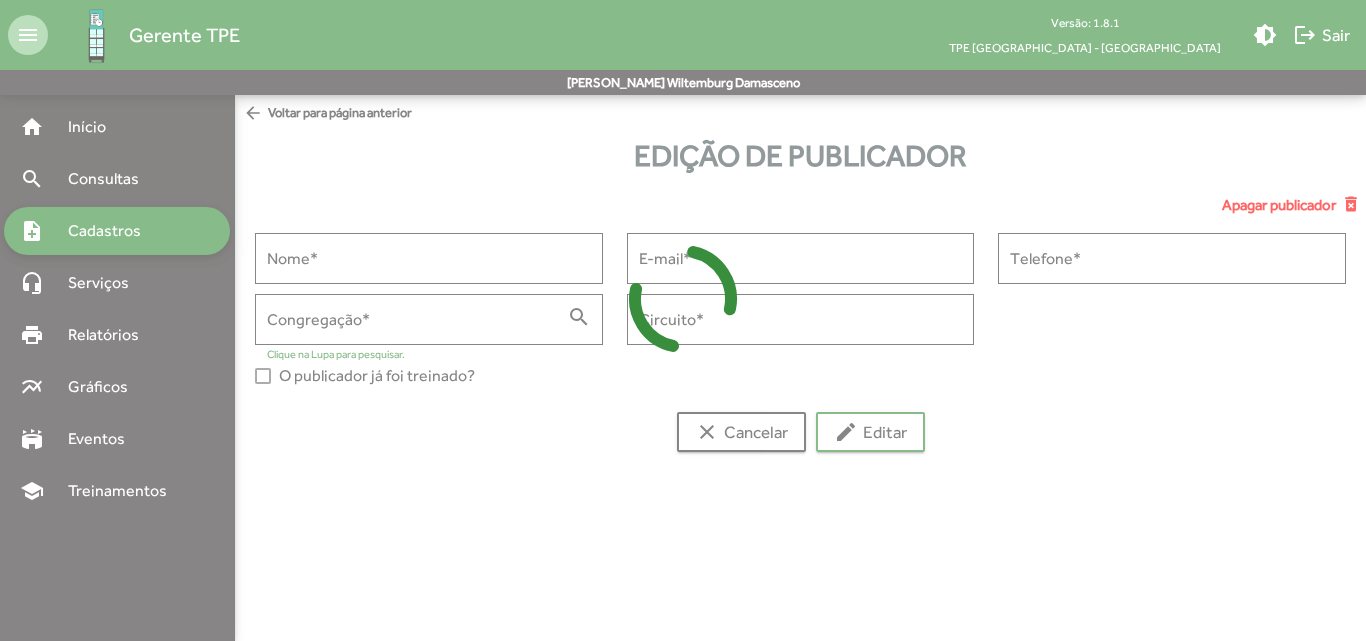type on "**********" 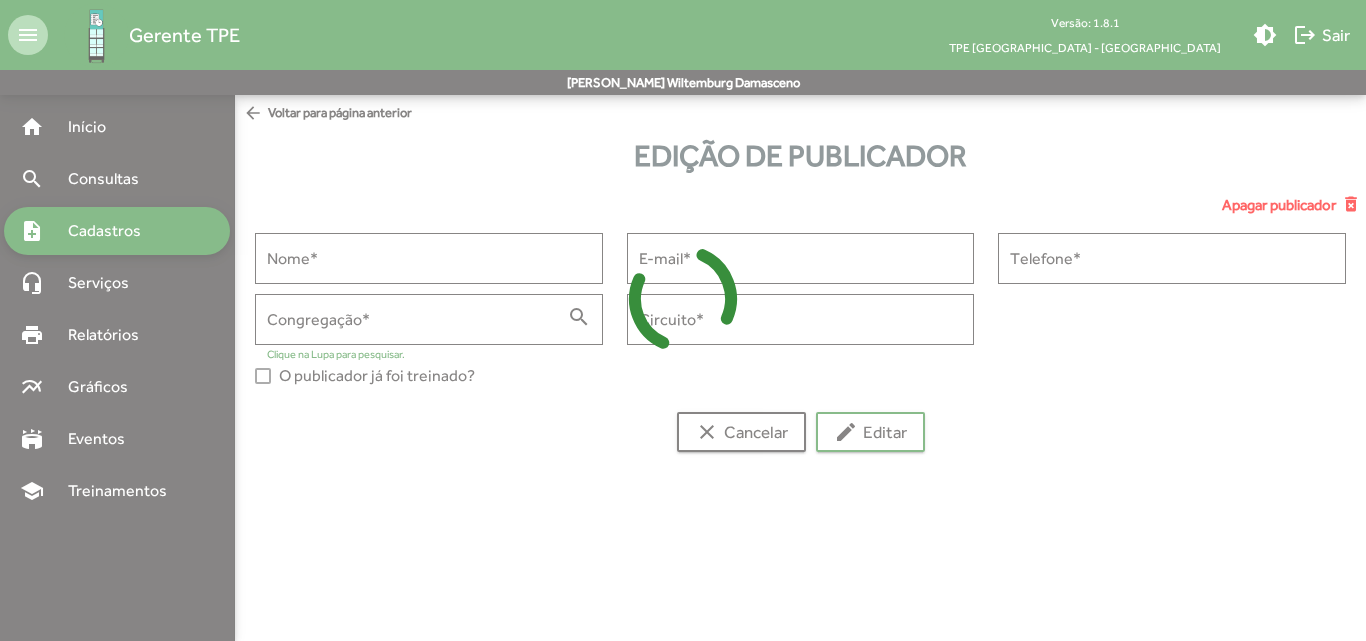 type on "******" 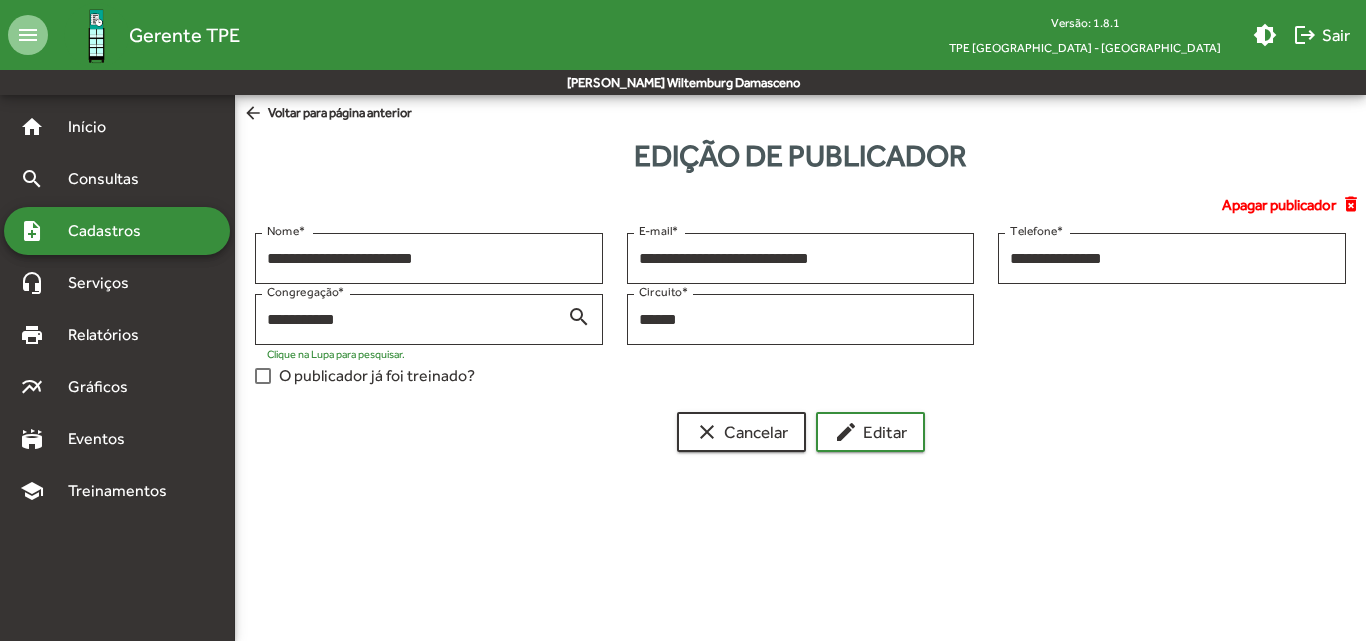 drag, startPoint x: 417, startPoint y: 320, endPoint x: 252, endPoint y: 319, distance: 165.00304 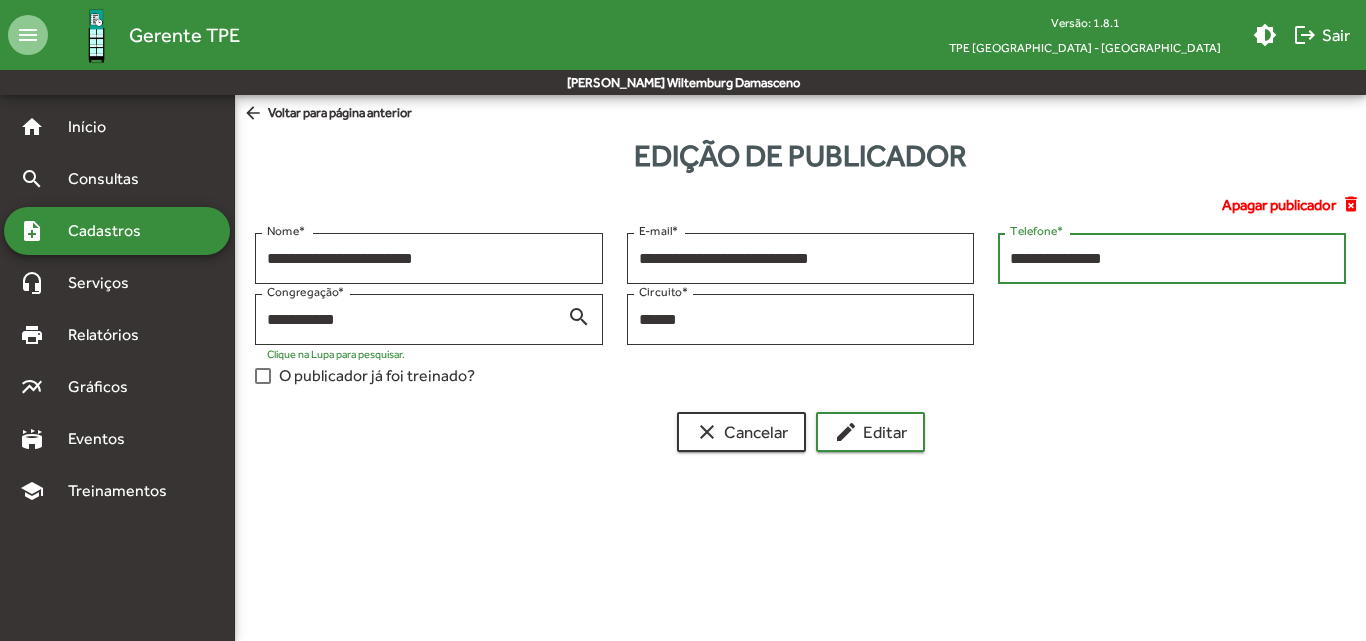 drag, startPoint x: 1147, startPoint y: 259, endPoint x: 1000, endPoint y: 268, distance: 147.27525 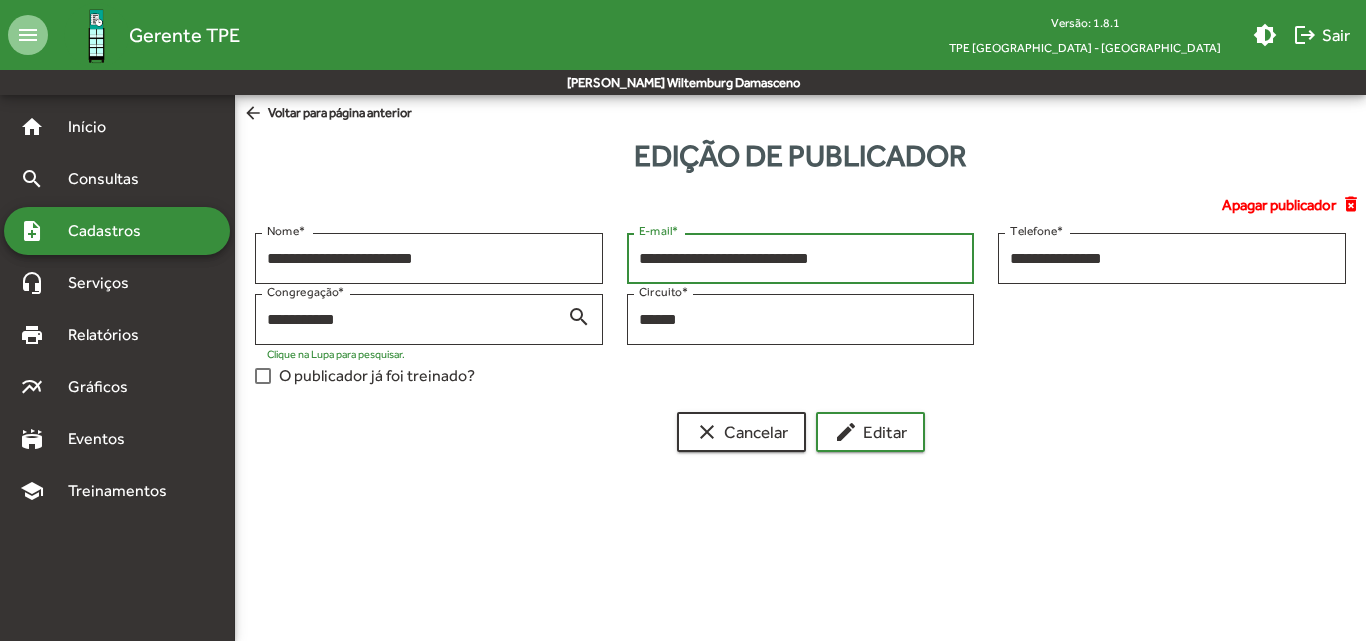 drag, startPoint x: 864, startPoint y: 259, endPoint x: 631, endPoint y: 277, distance: 233.69424 